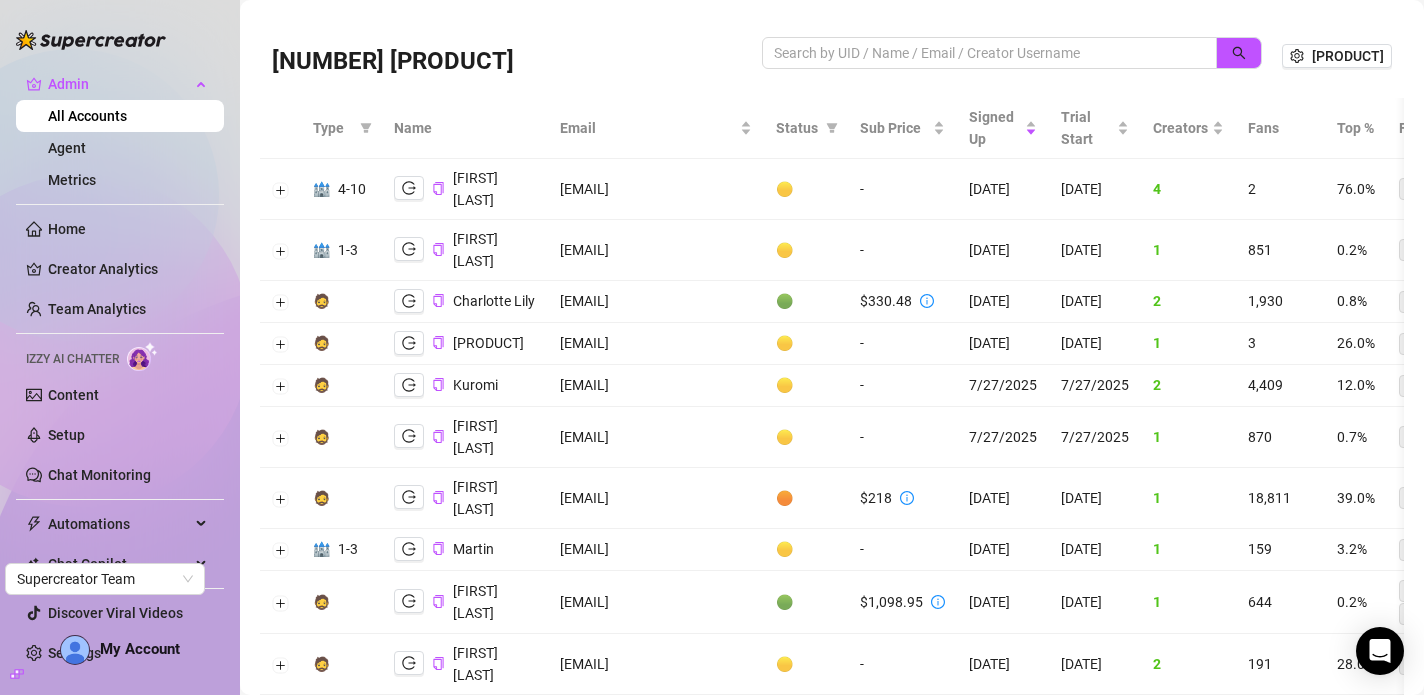 scroll, scrollTop: 0, scrollLeft: 0, axis: both 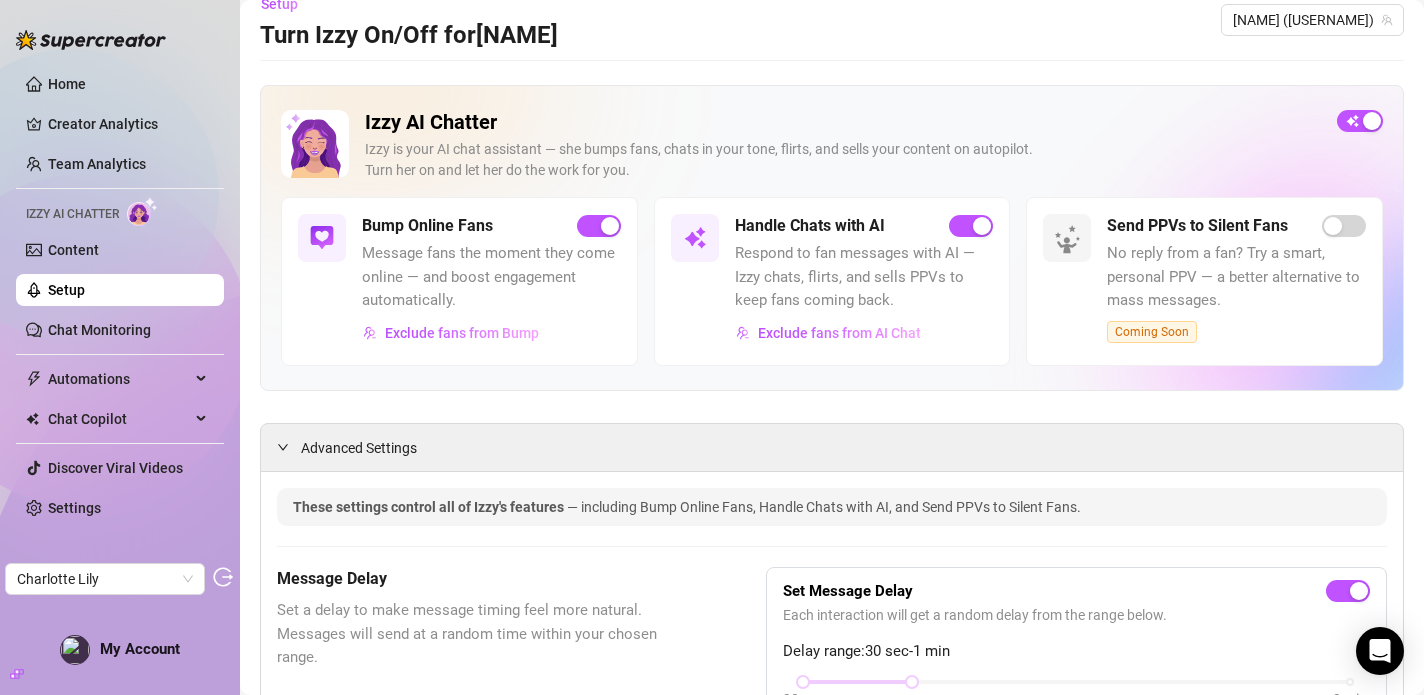 click on "Setup" at bounding box center (66, 290) 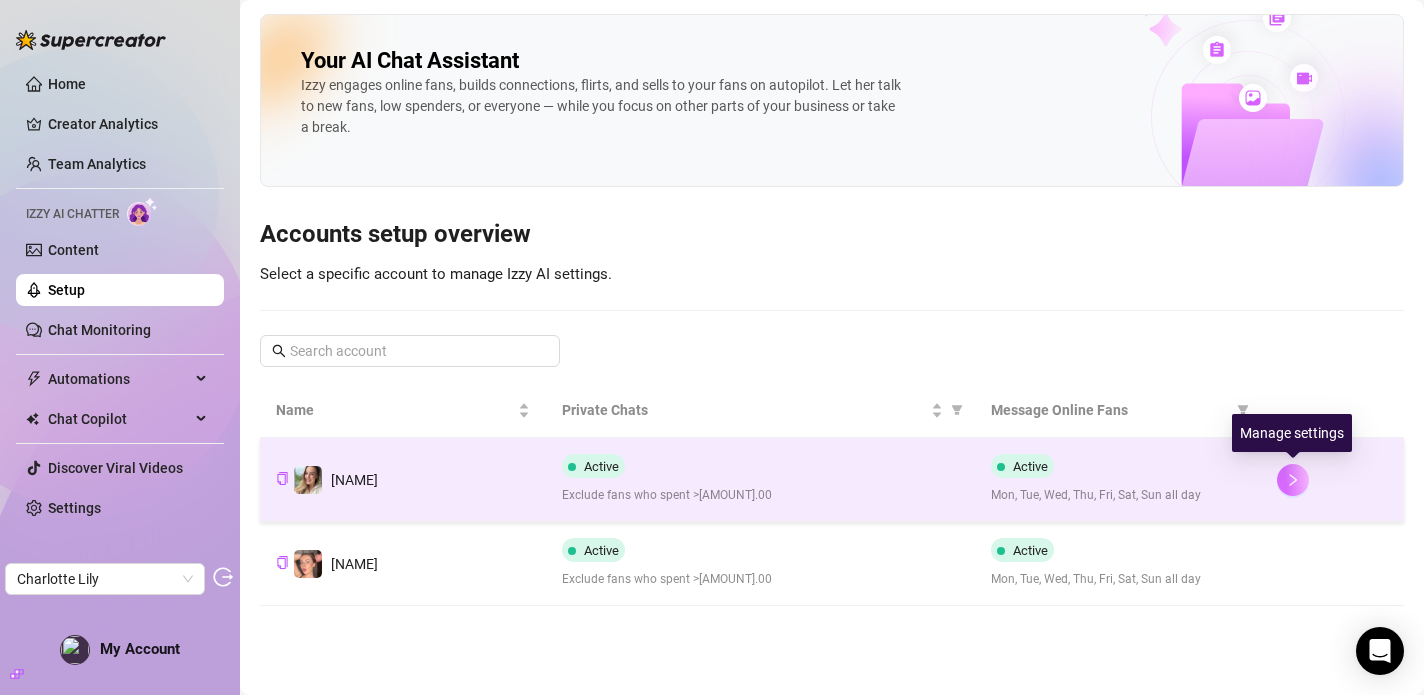 click at bounding box center [1293, 480] 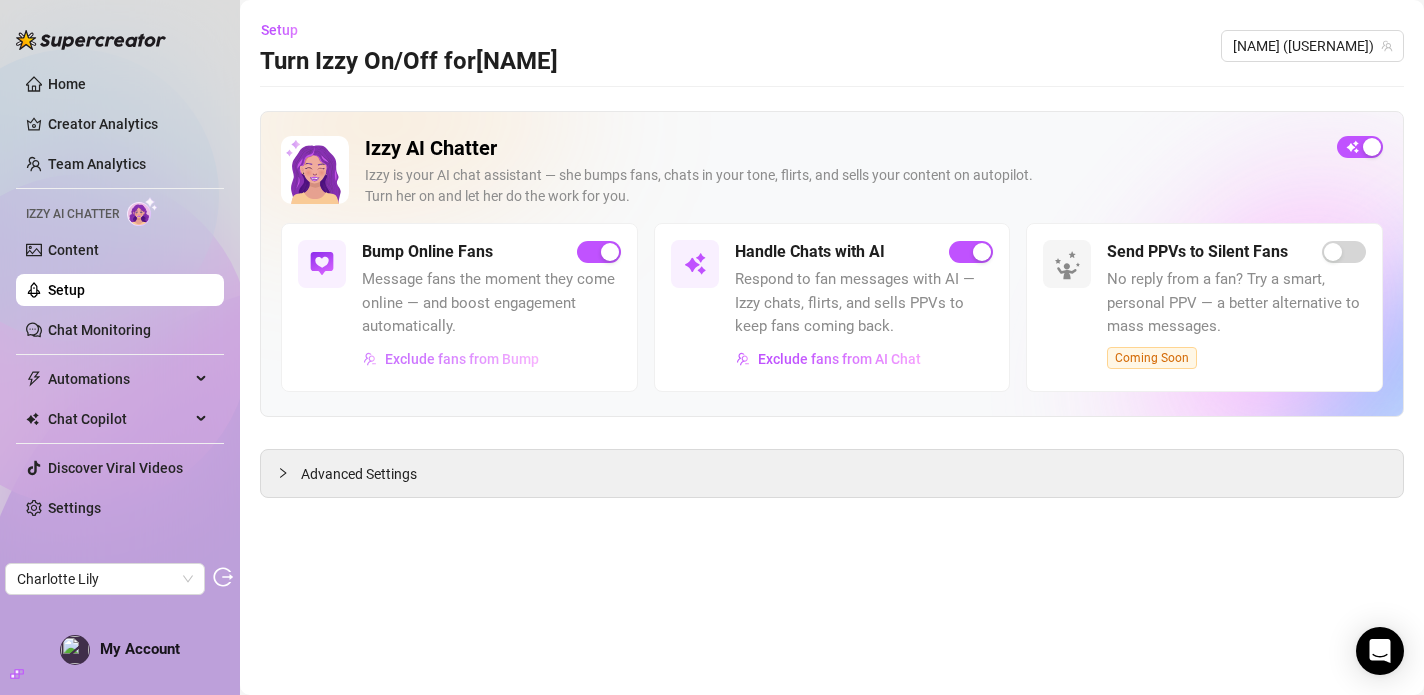 click on "Exclude fans from Bump" at bounding box center (462, 359) 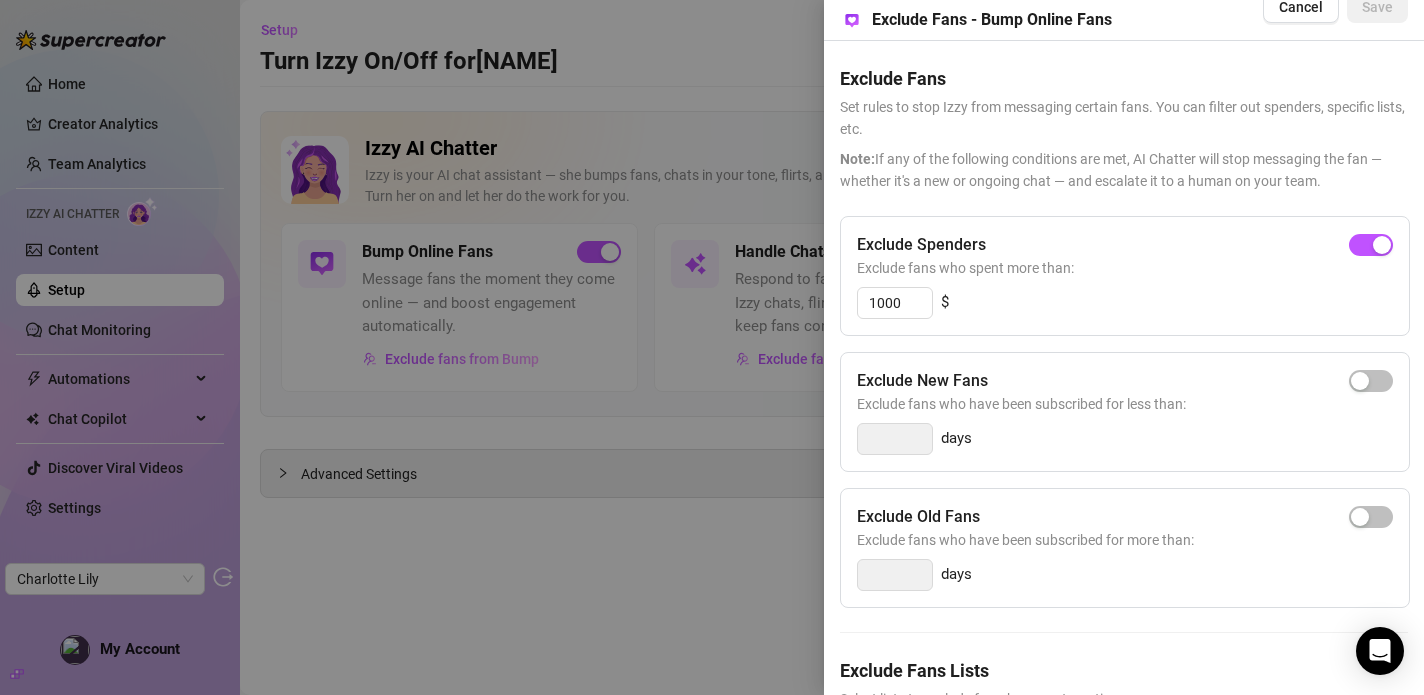 scroll, scrollTop: 24, scrollLeft: 0, axis: vertical 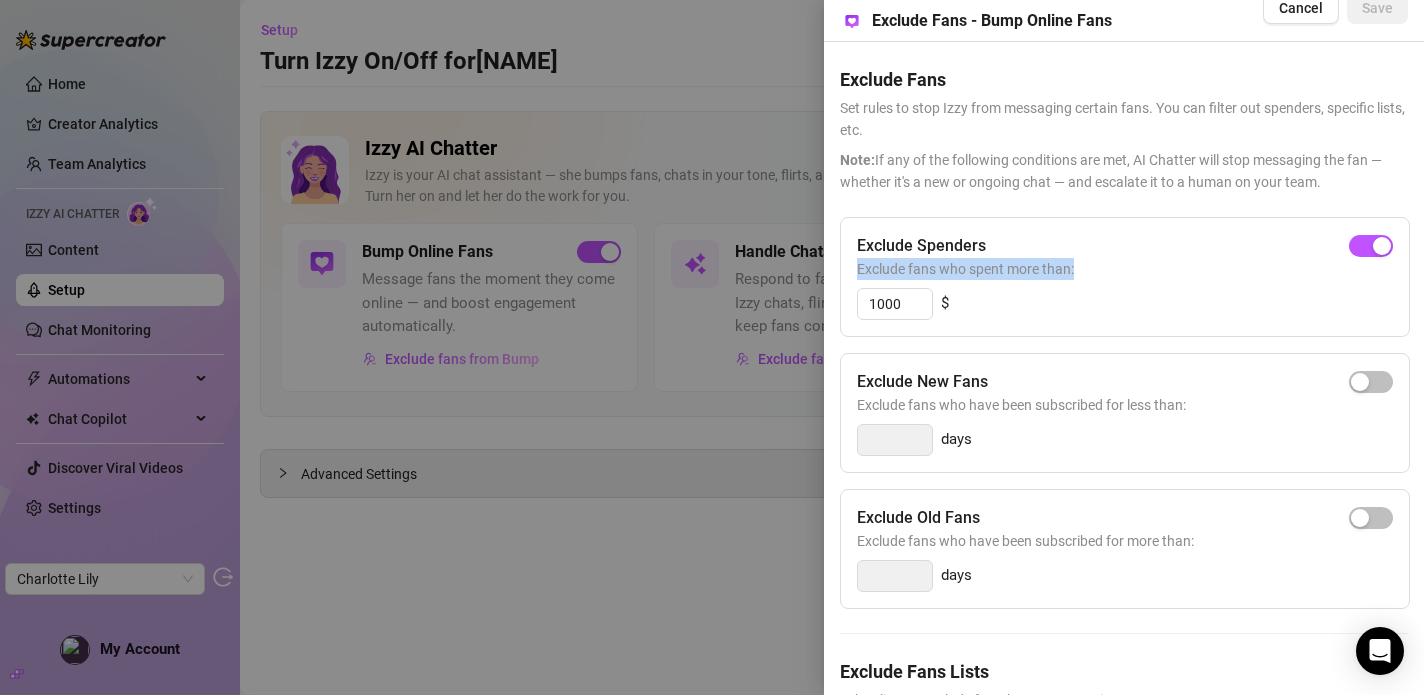 drag, startPoint x: 846, startPoint y: 273, endPoint x: 1078, endPoint y: 268, distance: 232.05388 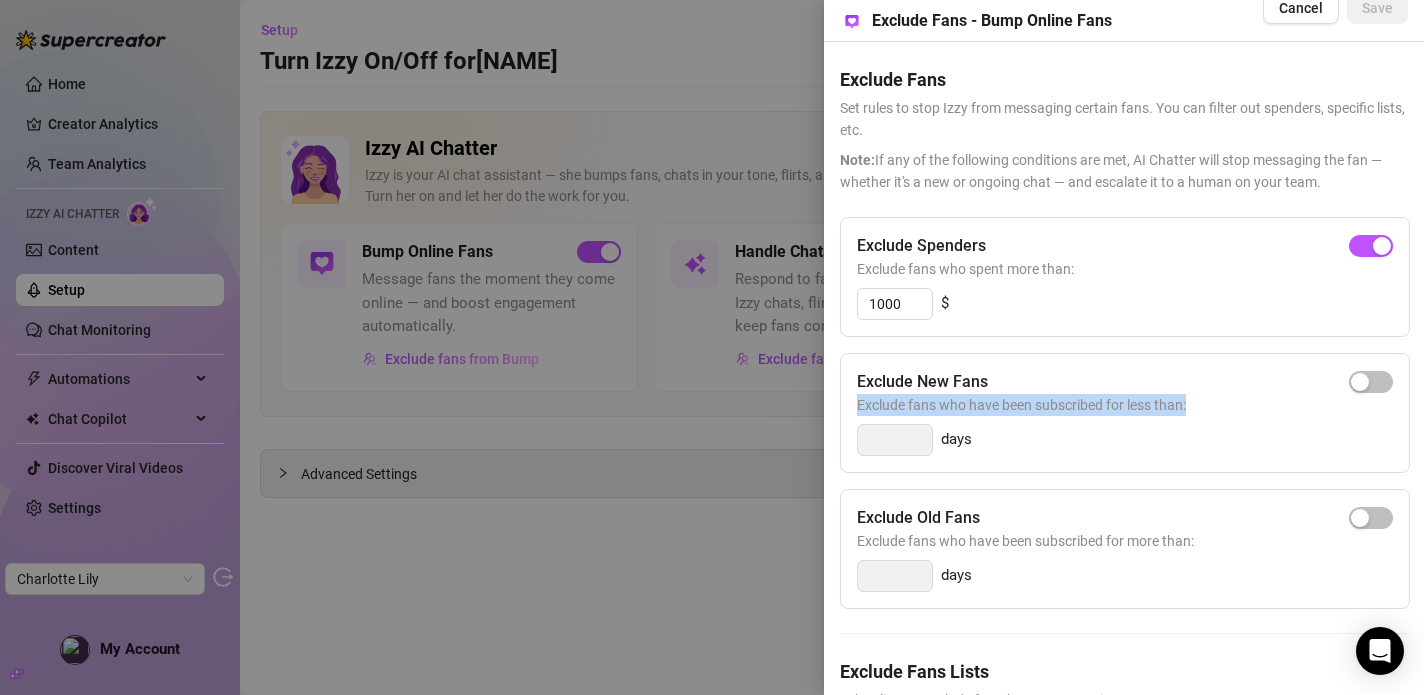 drag, startPoint x: 852, startPoint y: 403, endPoint x: 1224, endPoint y: 400, distance: 372.0121 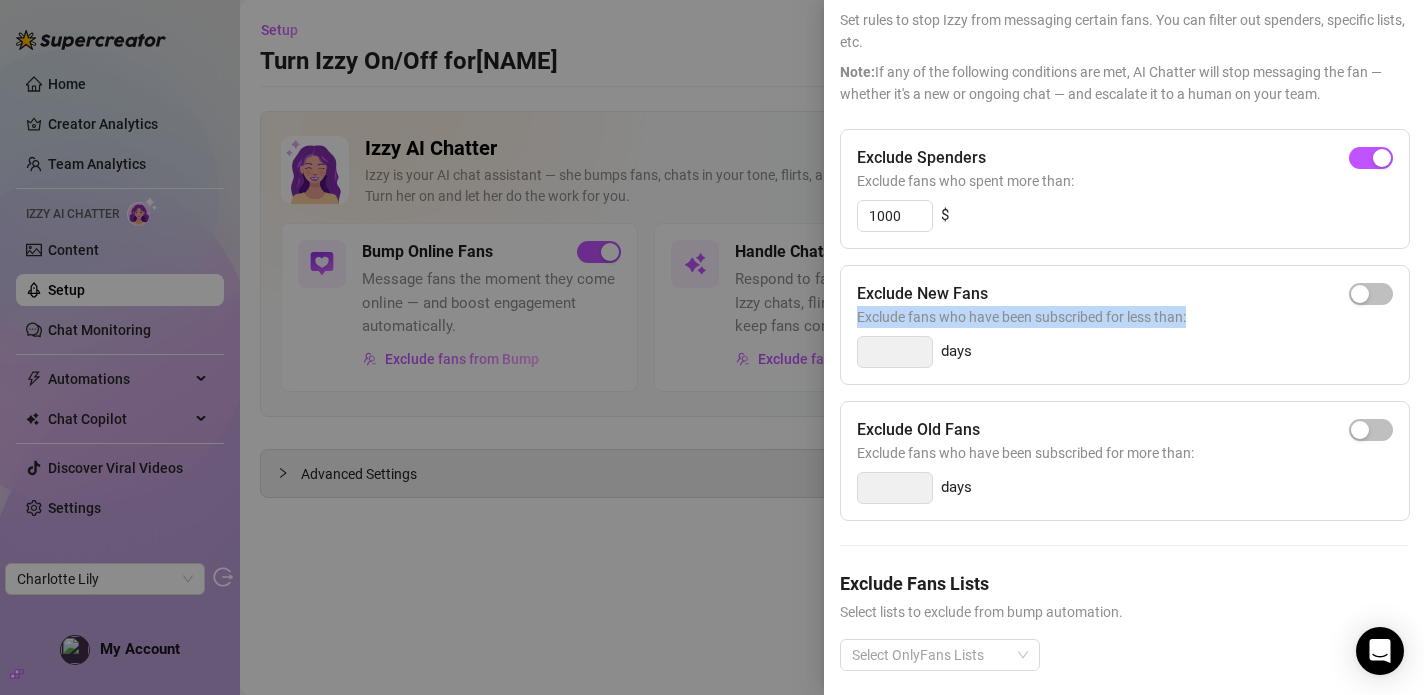 scroll, scrollTop: 116, scrollLeft: 0, axis: vertical 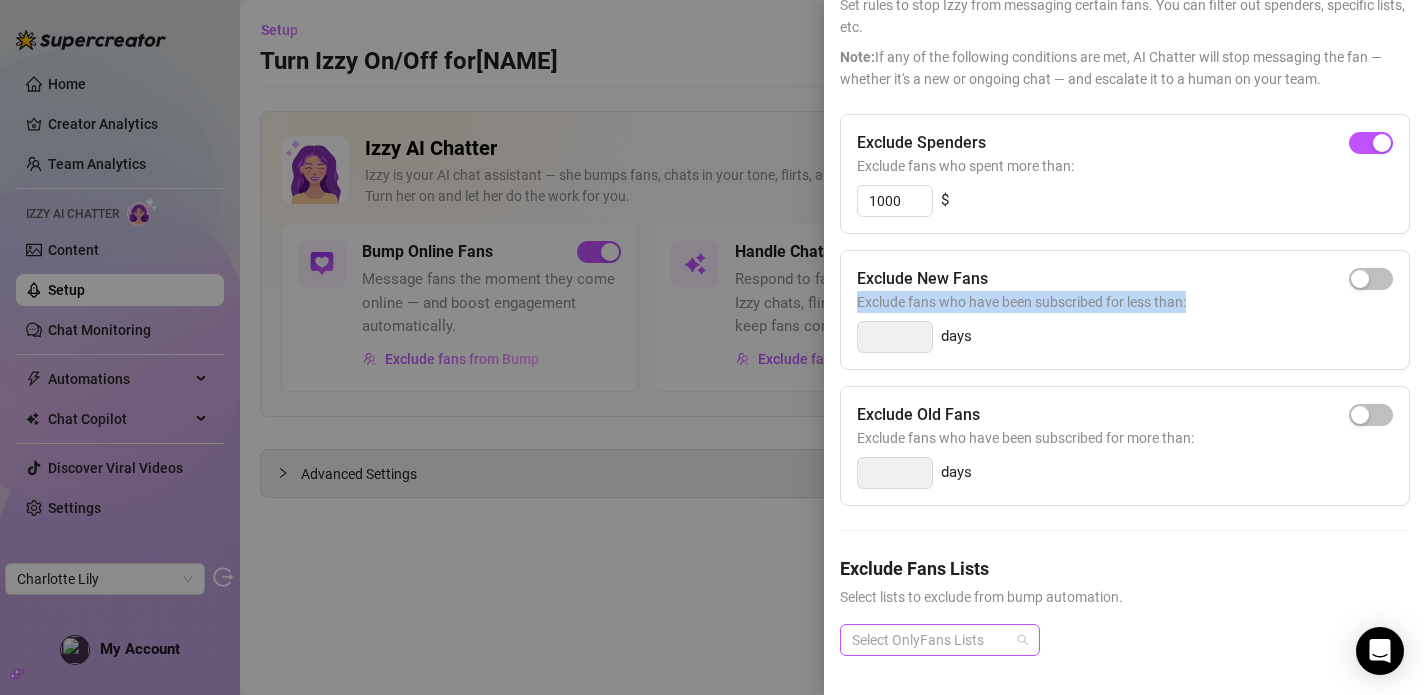 click on "Select OnlyFans Lists" at bounding box center (940, 640) 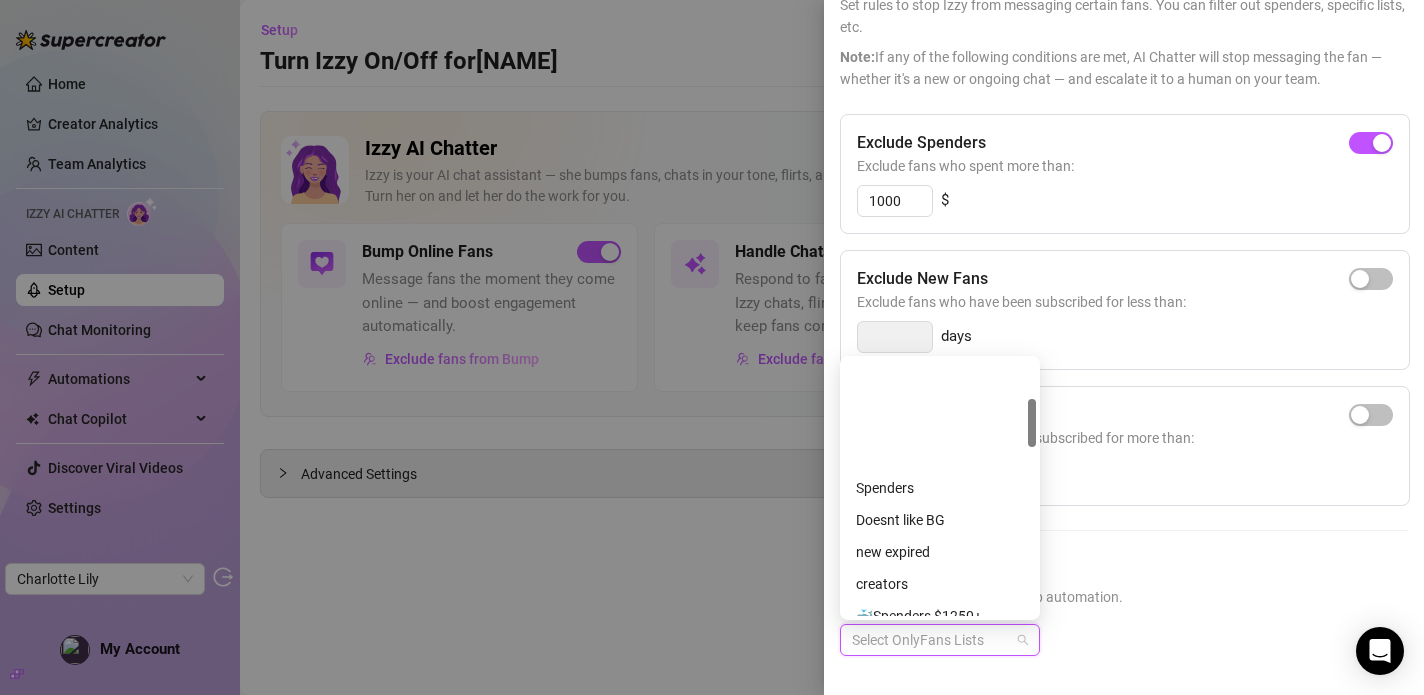 scroll, scrollTop: 0, scrollLeft: 0, axis: both 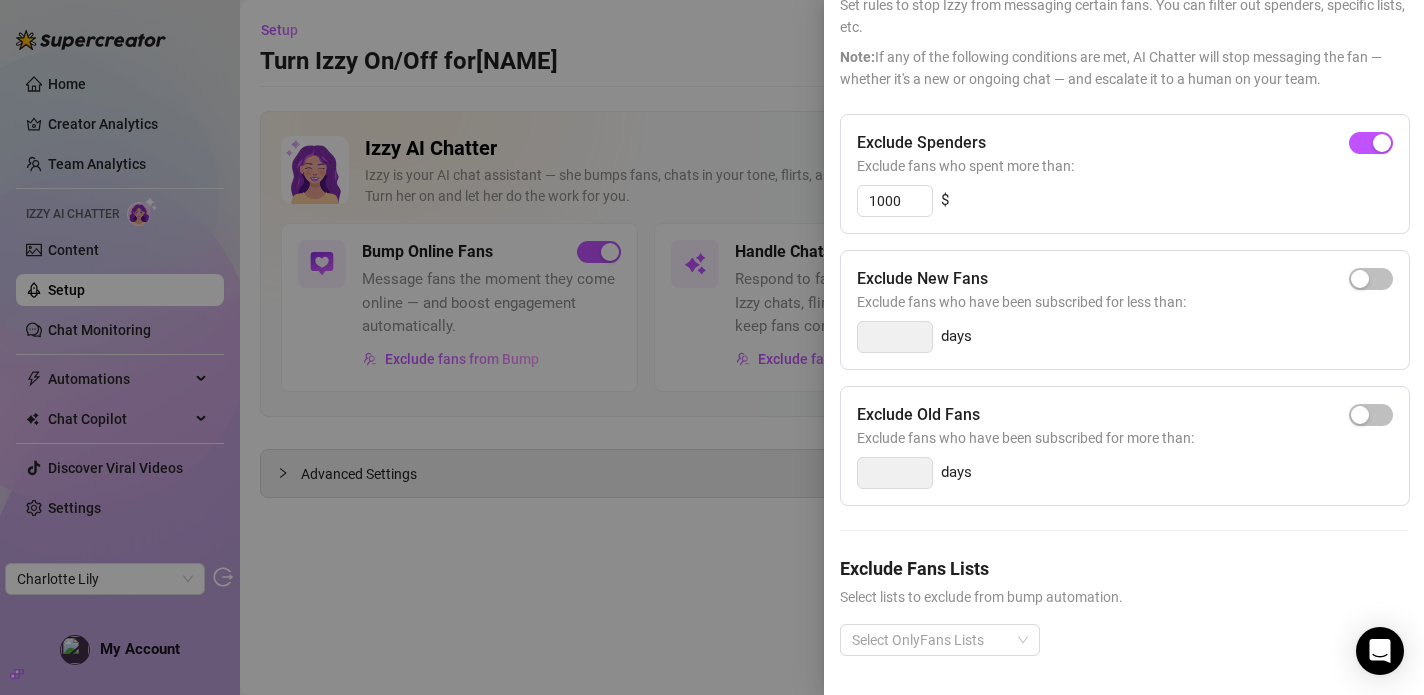 click on "Exclude Fans Lists" at bounding box center [1124, 568] 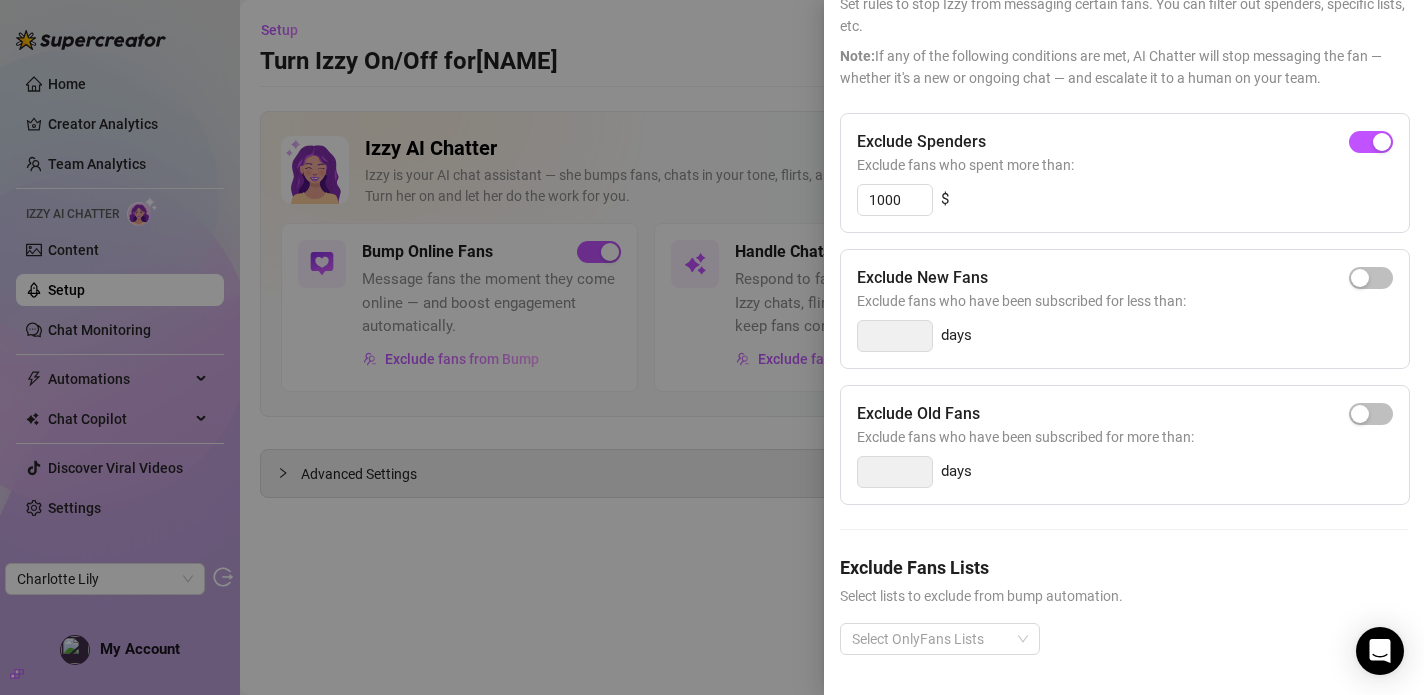 scroll, scrollTop: 127, scrollLeft: 0, axis: vertical 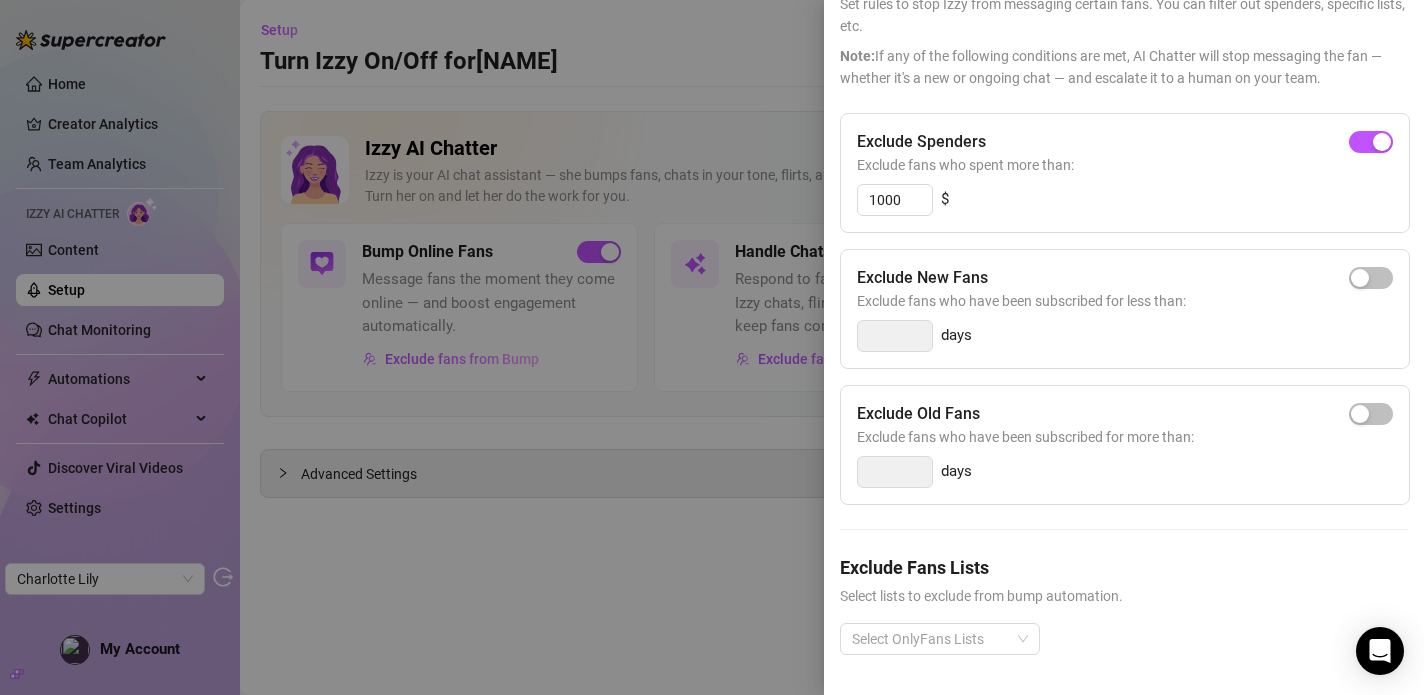 click at bounding box center [712, 347] 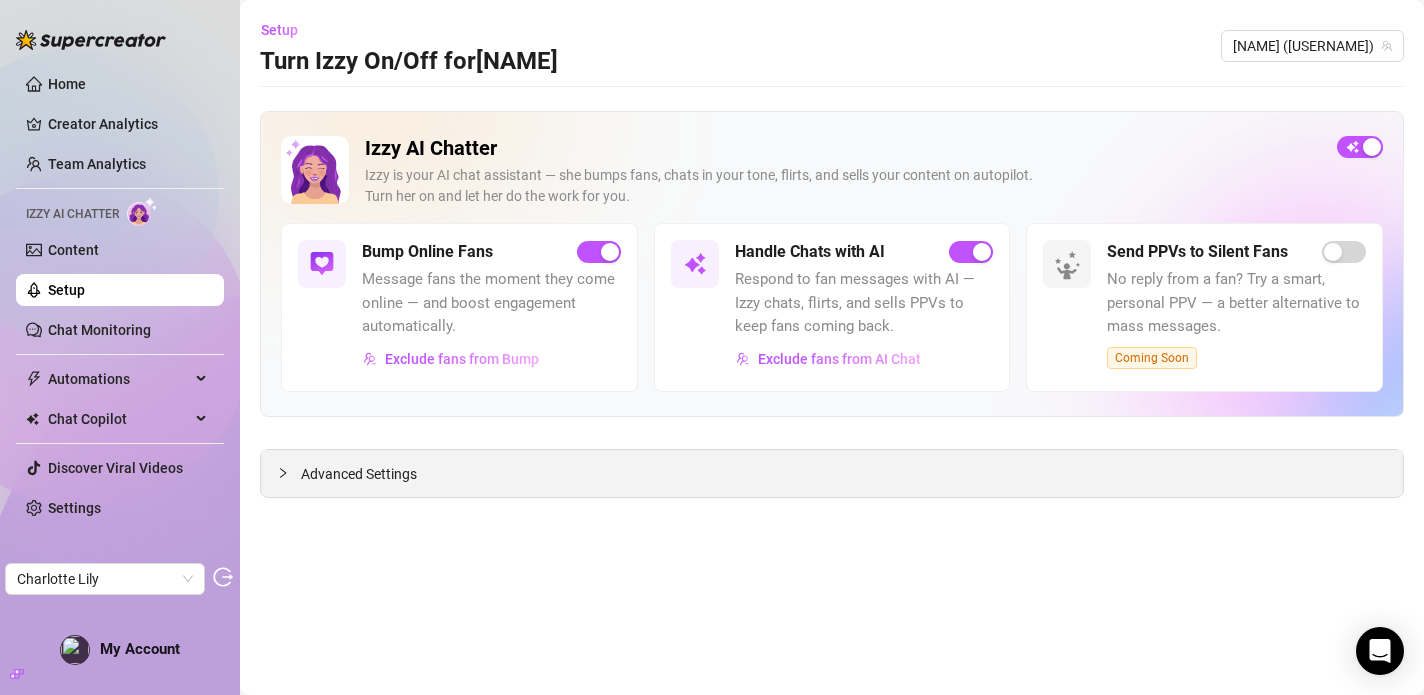 click on "Advanced Settings" at bounding box center (359, 474) 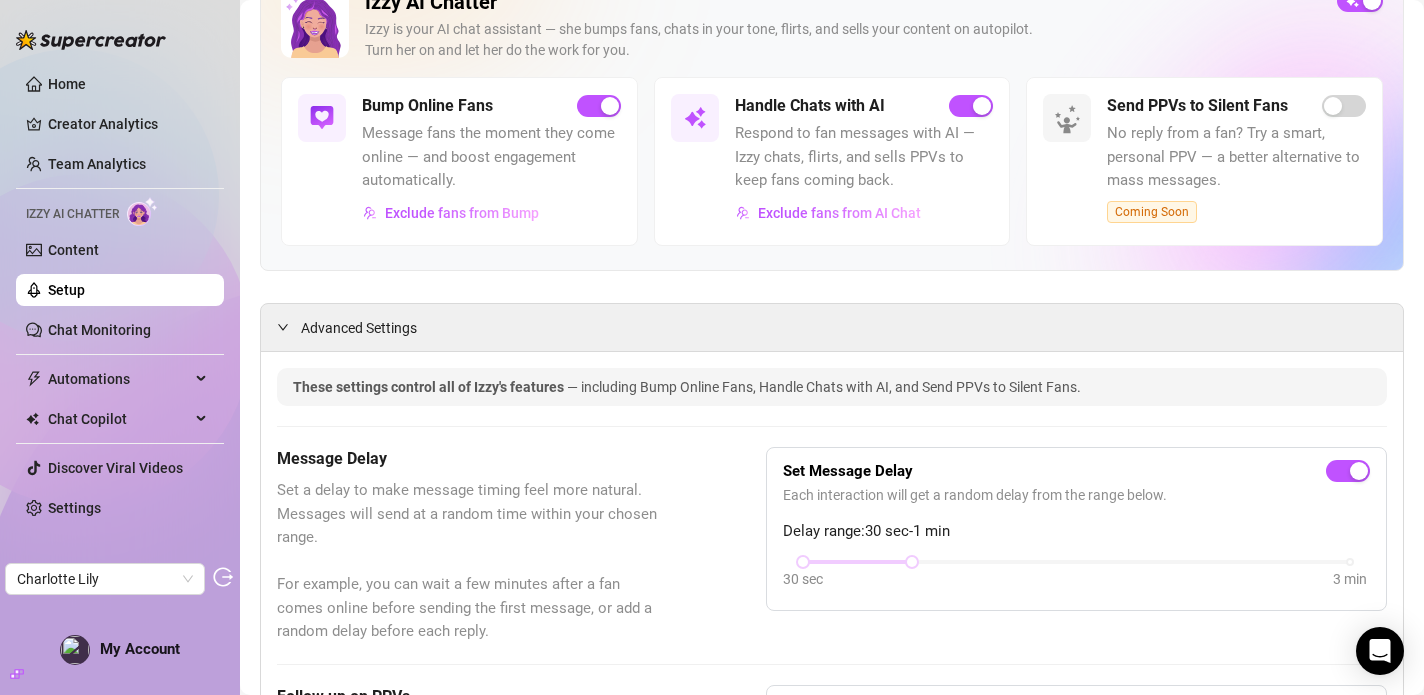 scroll, scrollTop: 101, scrollLeft: 0, axis: vertical 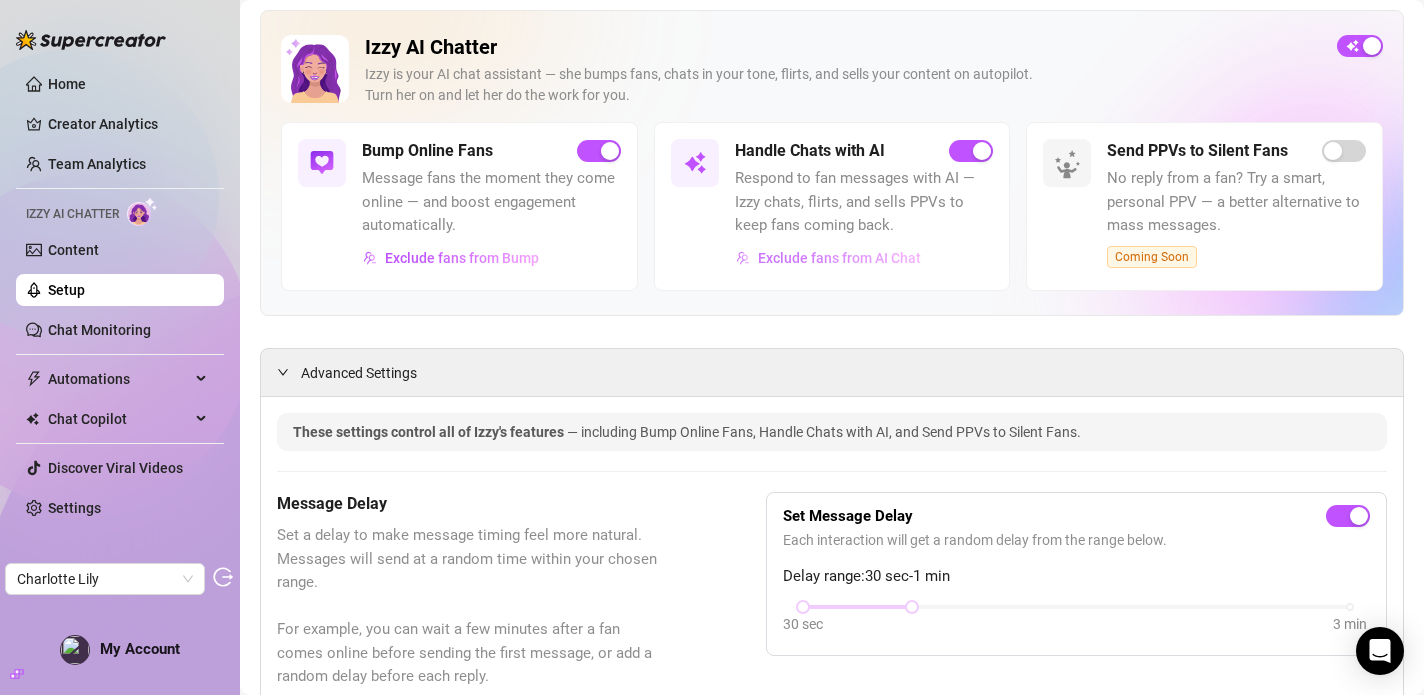 click on "Exclude fans from AI Chat" at bounding box center (839, 258) 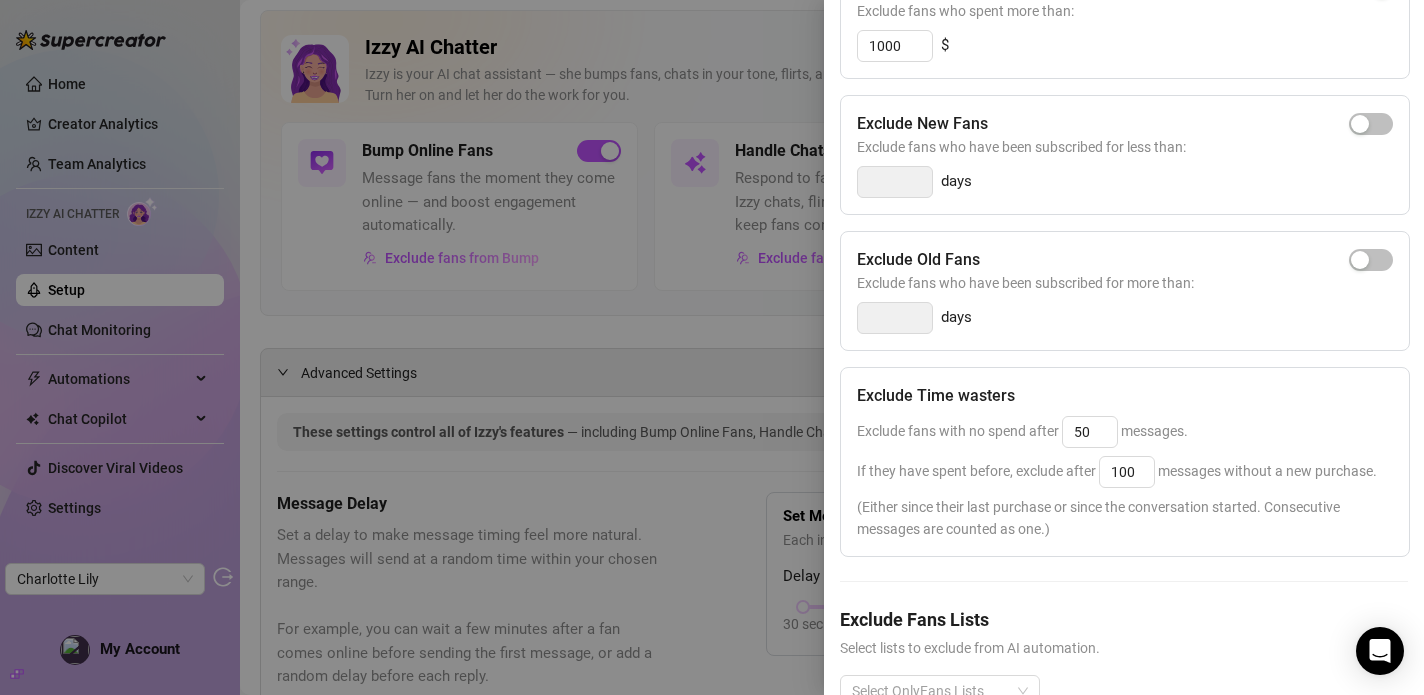 scroll, scrollTop: 334, scrollLeft: 0, axis: vertical 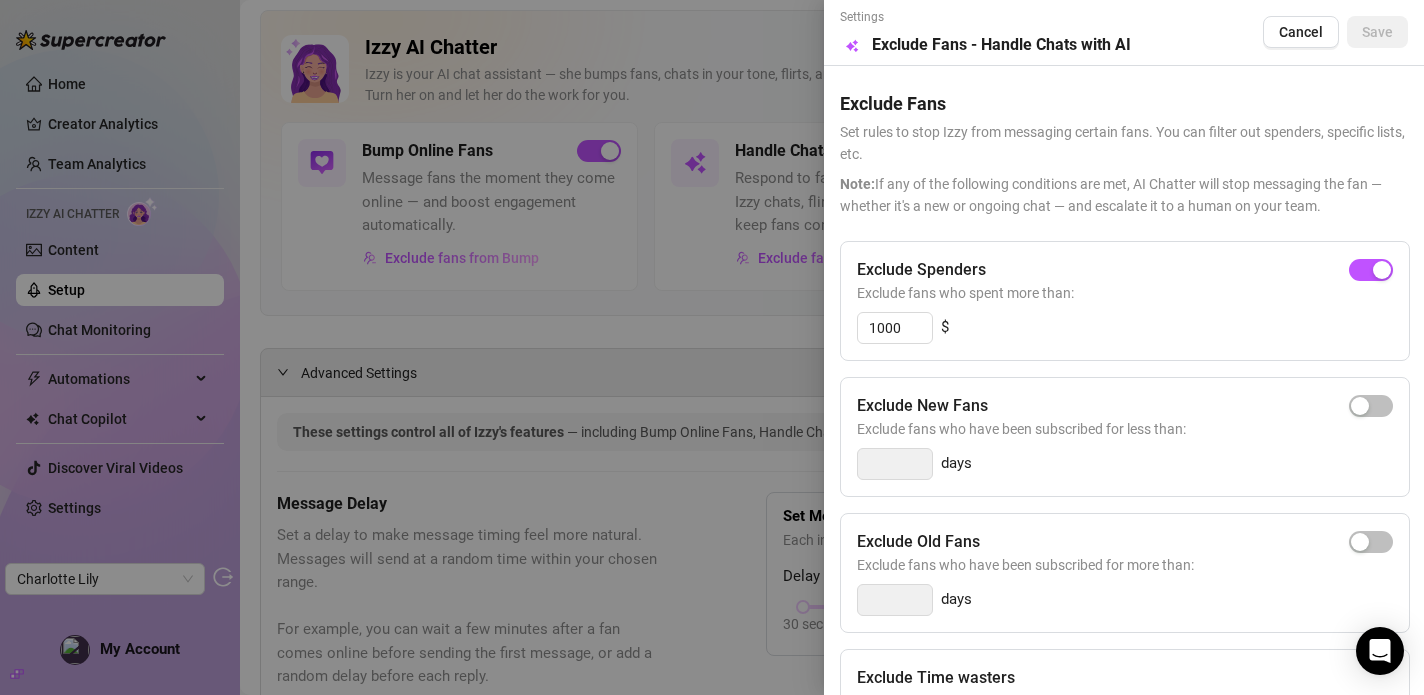 click at bounding box center (712, 347) 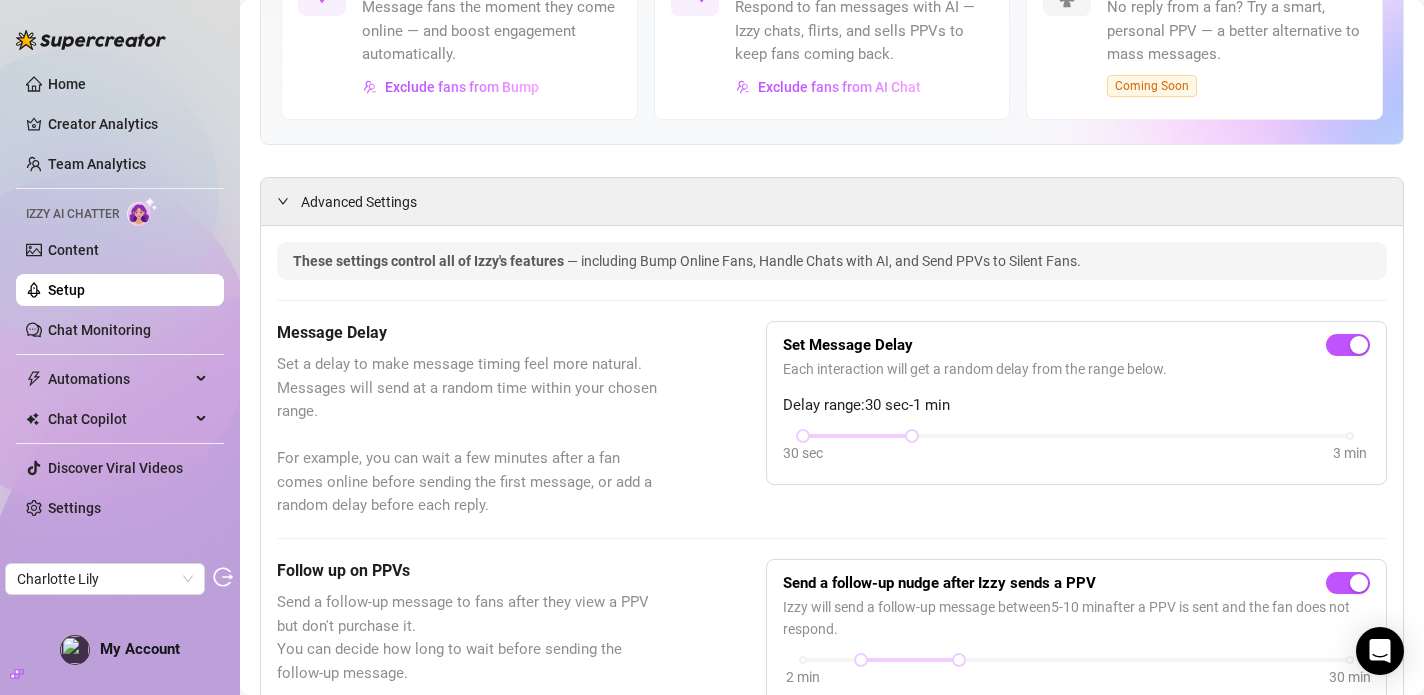 scroll, scrollTop: 273, scrollLeft: 0, axis: vertical 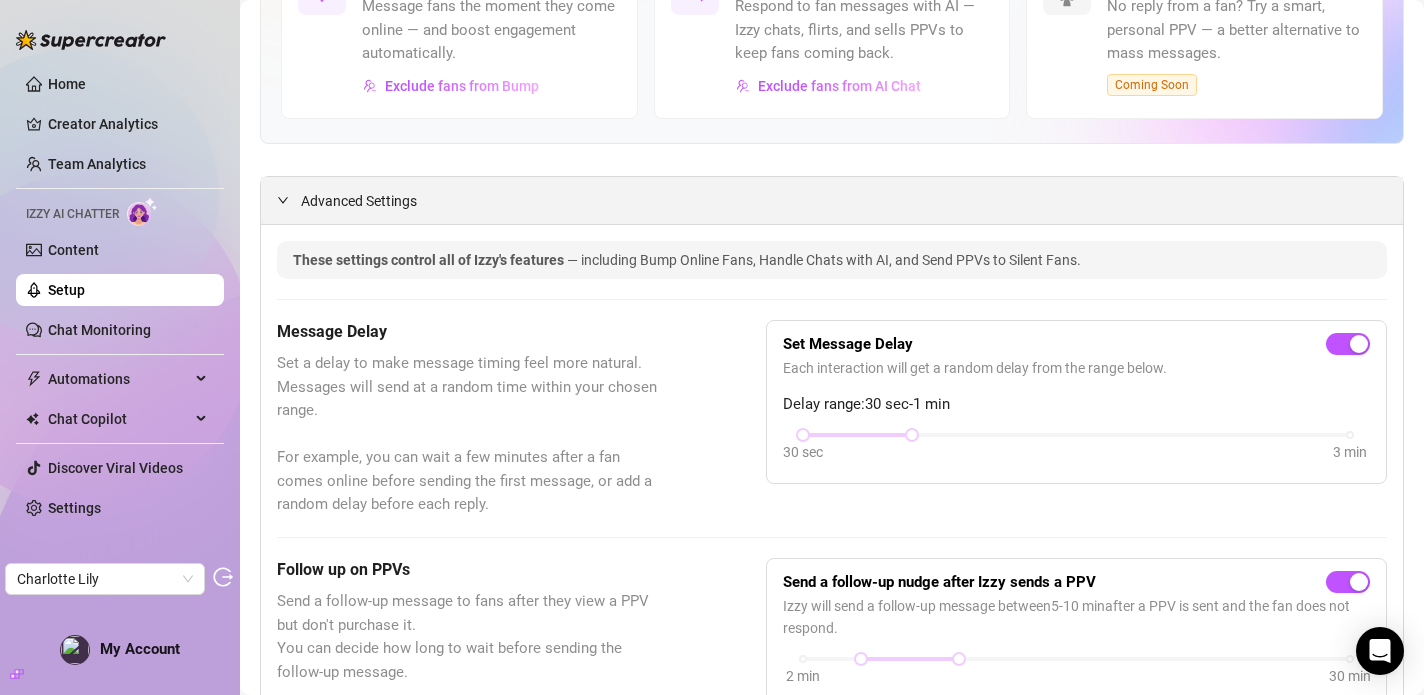 click on "Advanced Settings" at bounding box center (359, 201) 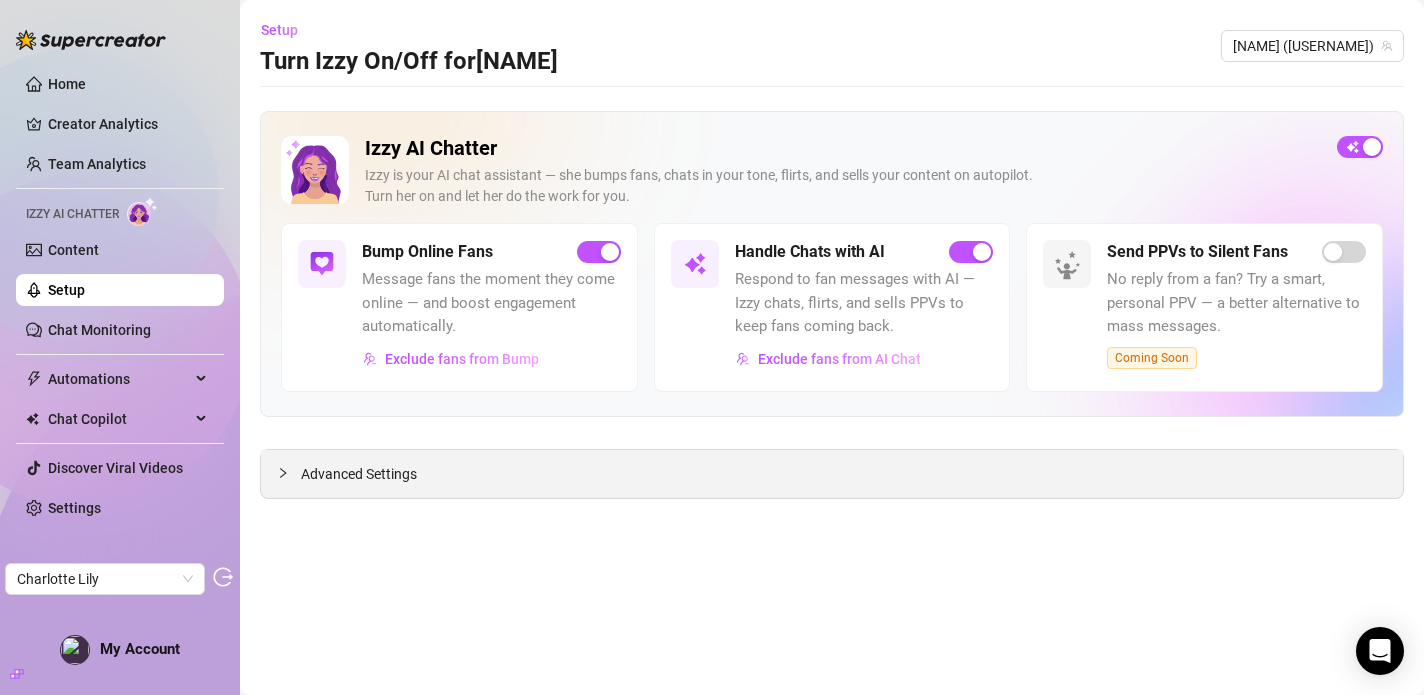 scroll, scrollTop: 0, scrollLeft: 0, axis: both 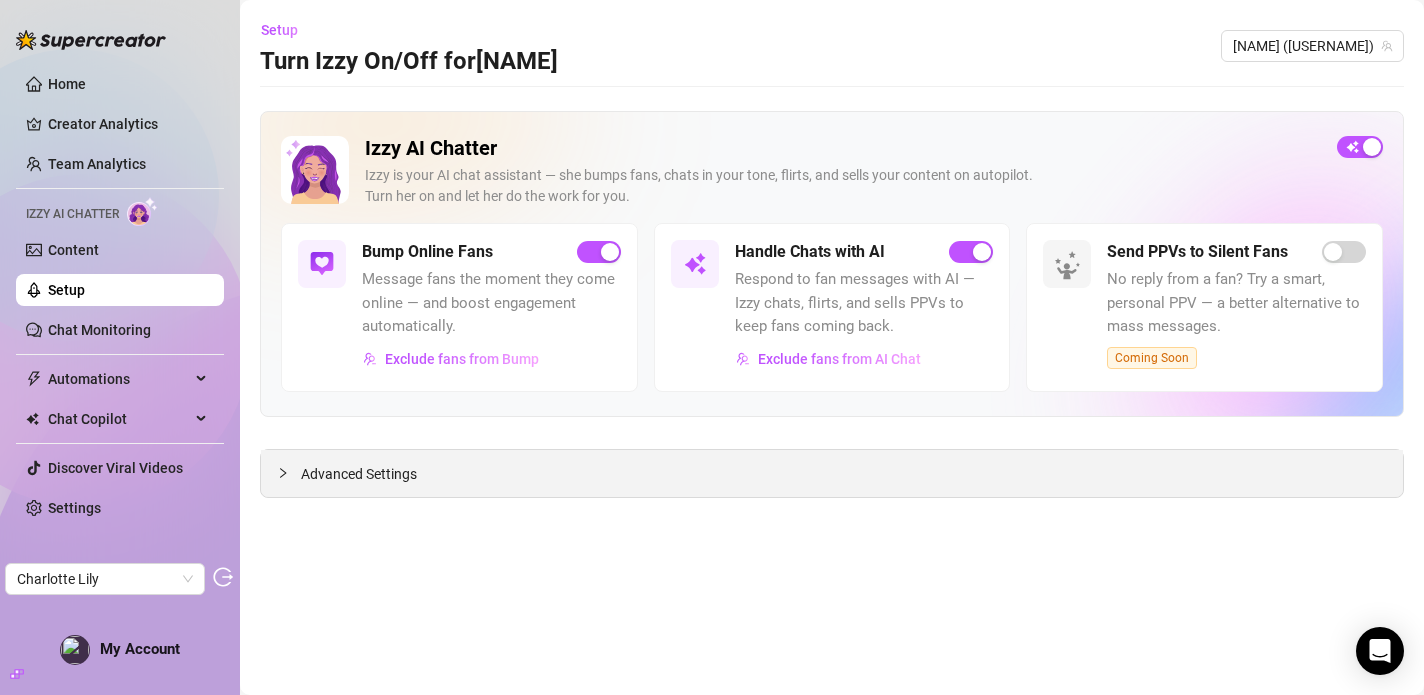 click 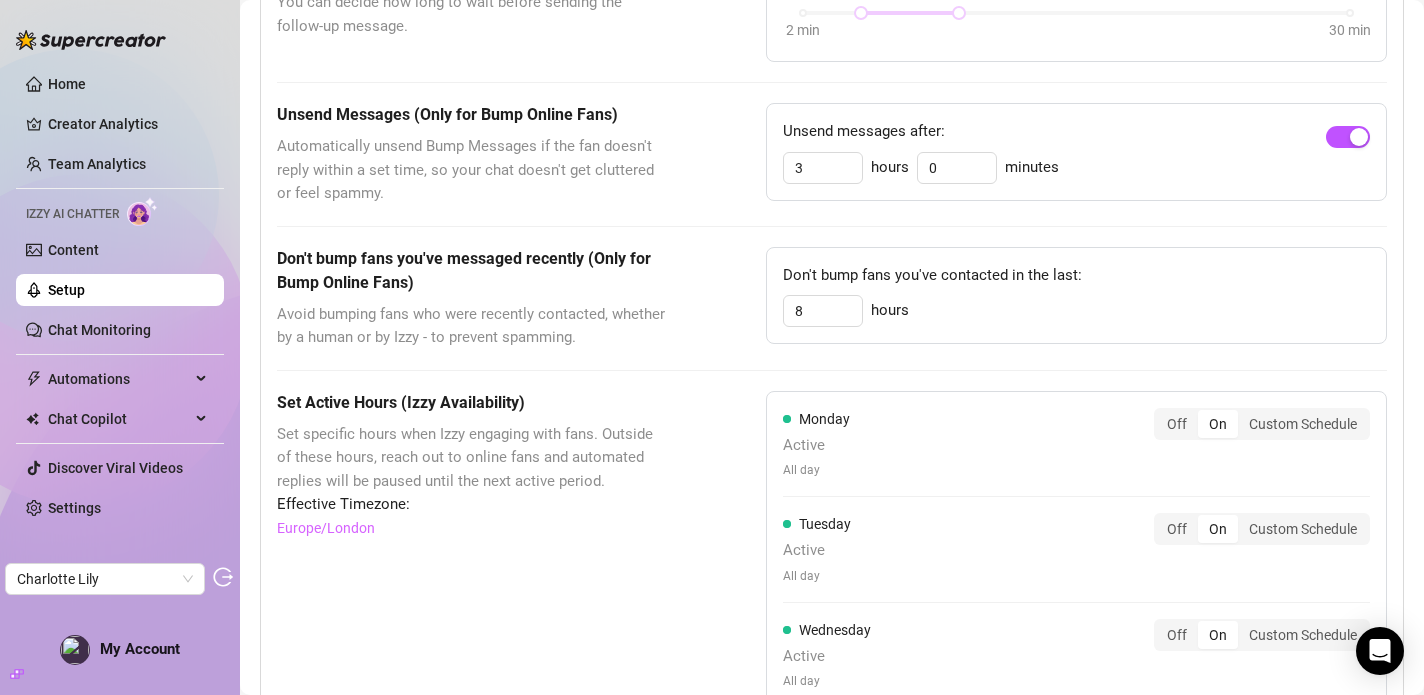 scroll, scrollTop: 921, scrollLeft: 0, axis: vertical 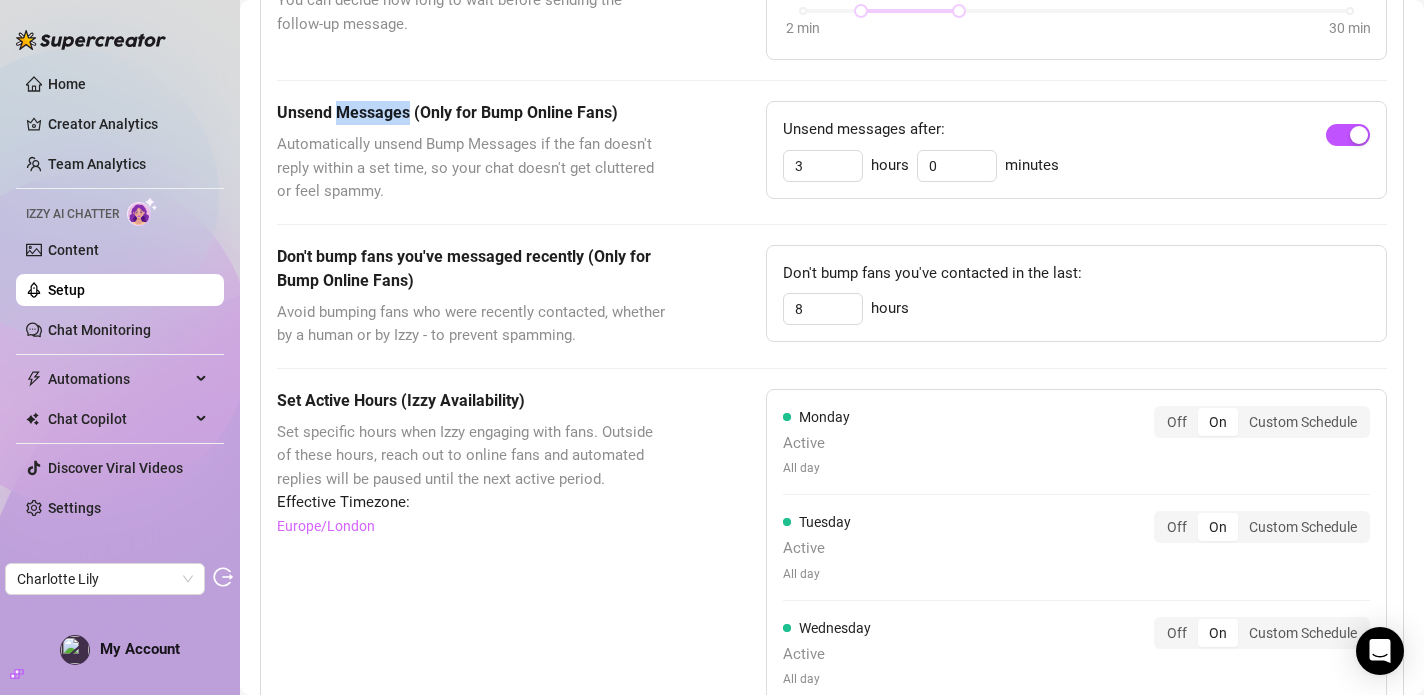 drag, startPoint x: 335, startPoint y: 109, endPoint x: 408, endPoint y: 121, distance: 73.97973 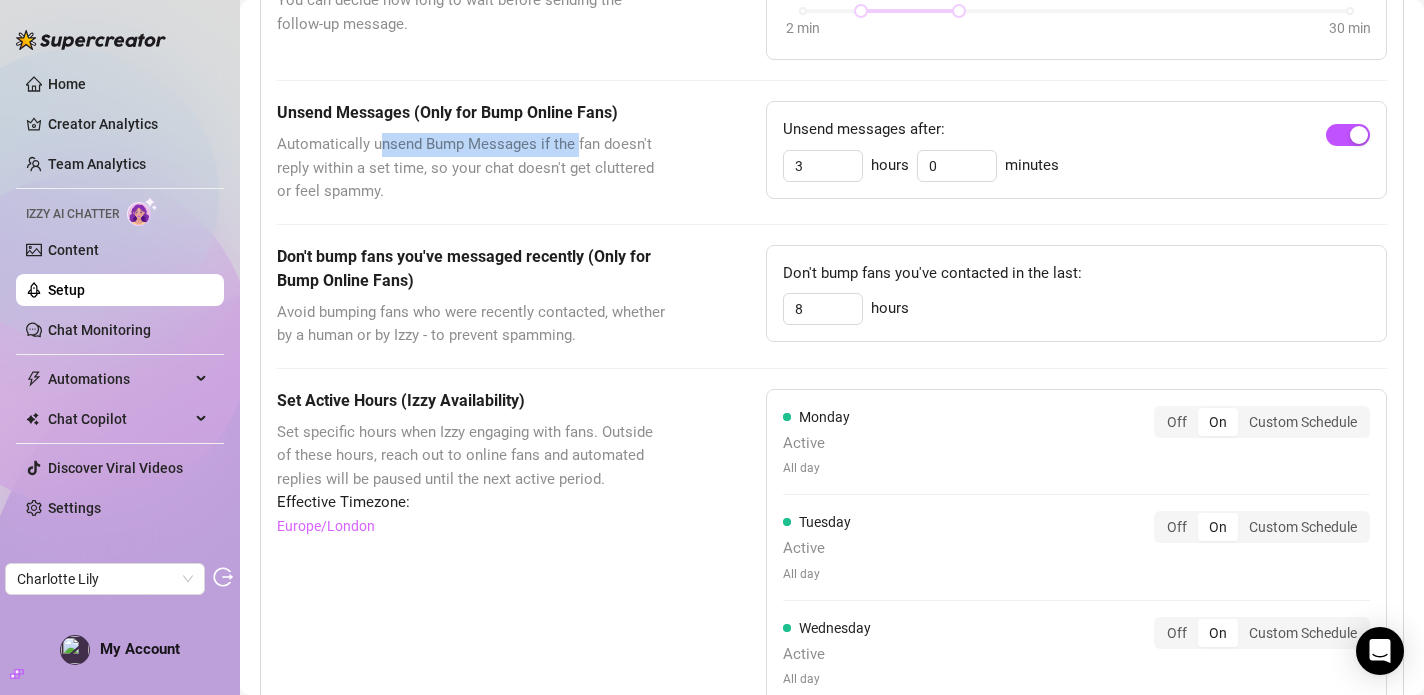 drag, startPoint x: 378, startPoint y: 144, endPoint x: 566, endPoint y: 141, distance: 188.02394 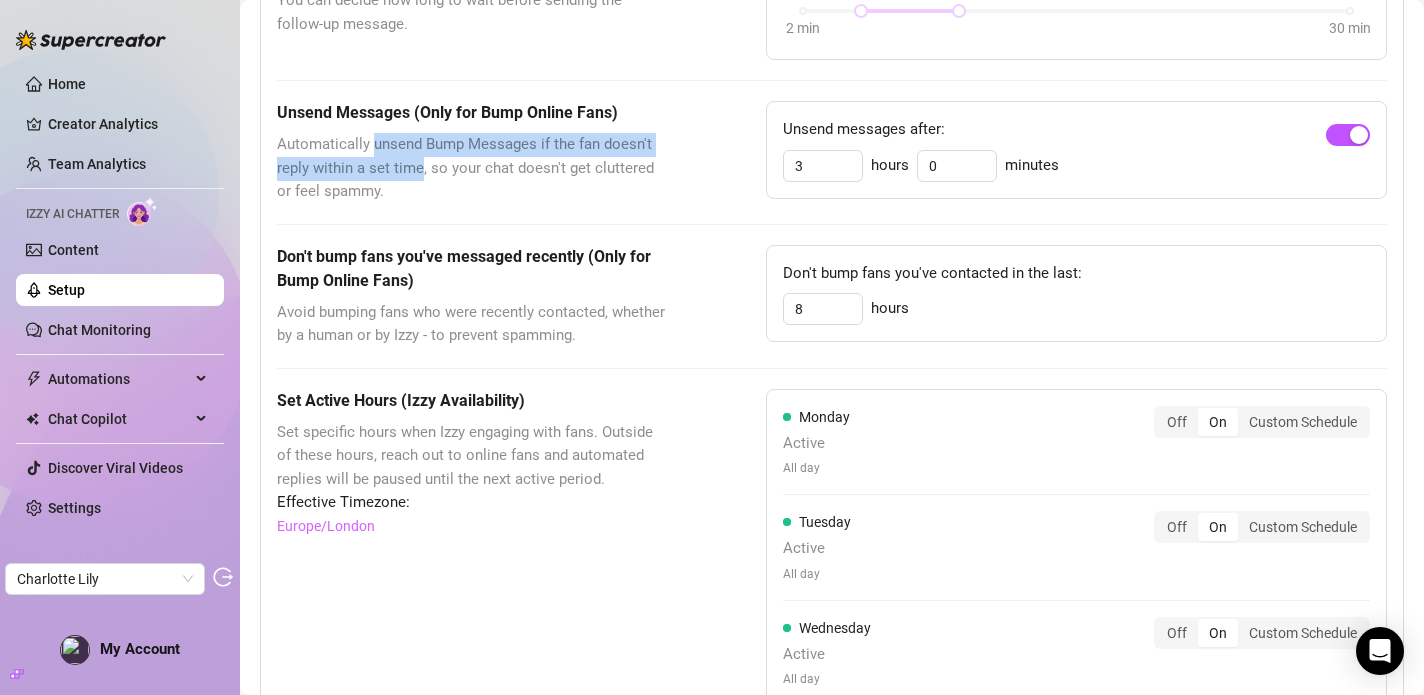 drag, startPoint x: 373, startPoint y: 142, endPoint x: 426, endPoint y: 160, distance: 55.97321 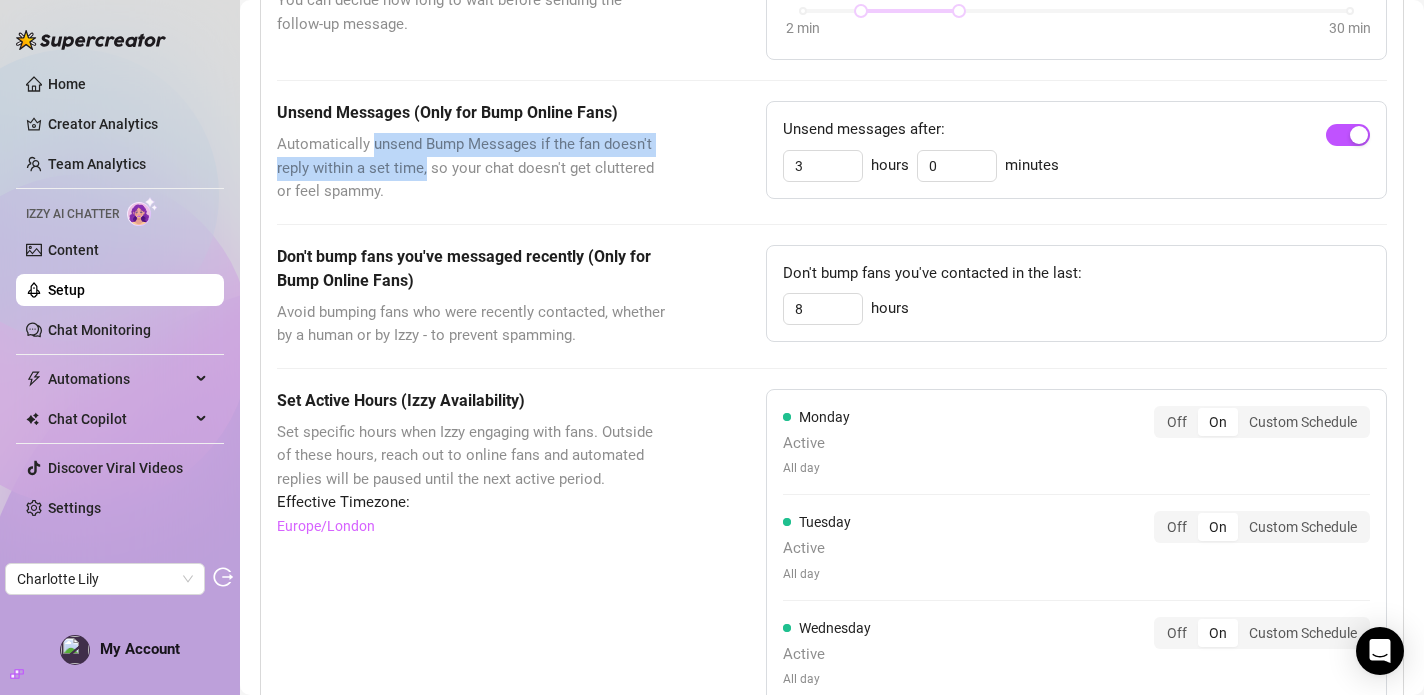 copy on "unsend Bump Messages if the fan doesn't reply within a set time," 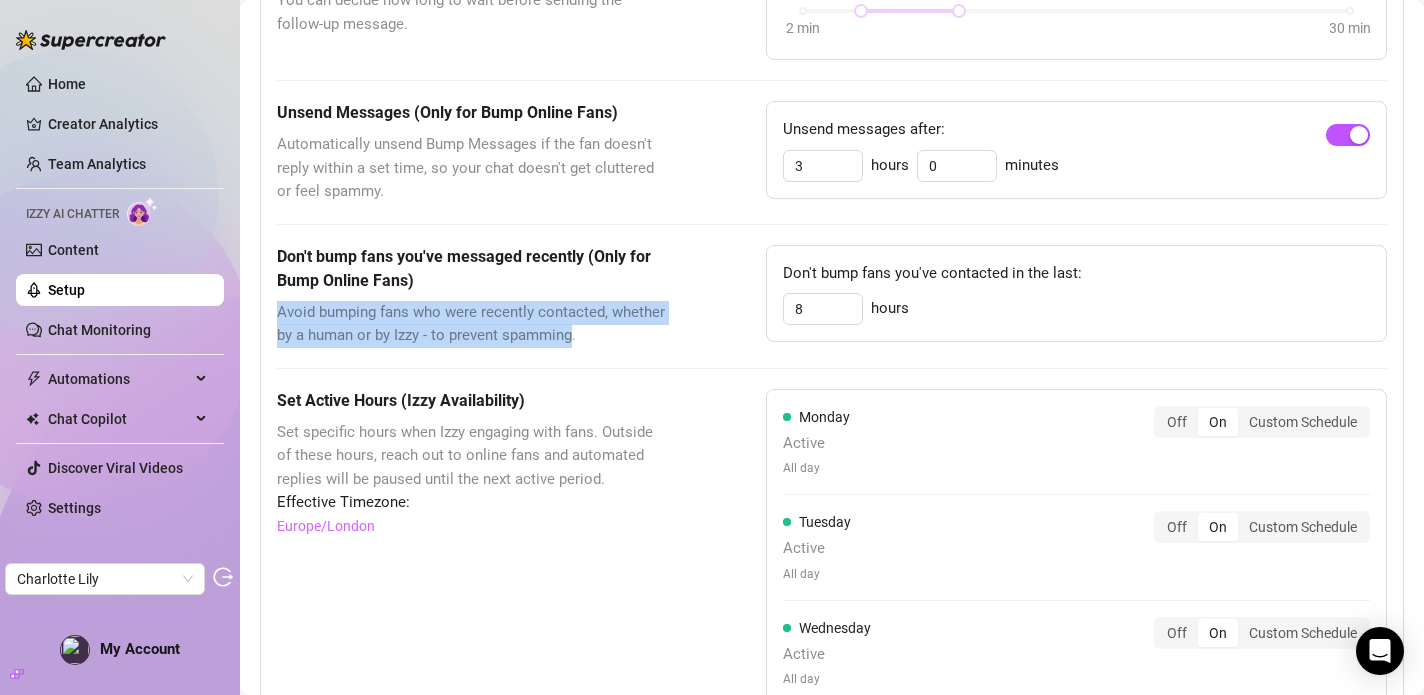 drag, startPoint x: 274, startPoint y: 315, endPoint x: 636, endPoint y: 344, distance: 363.15976 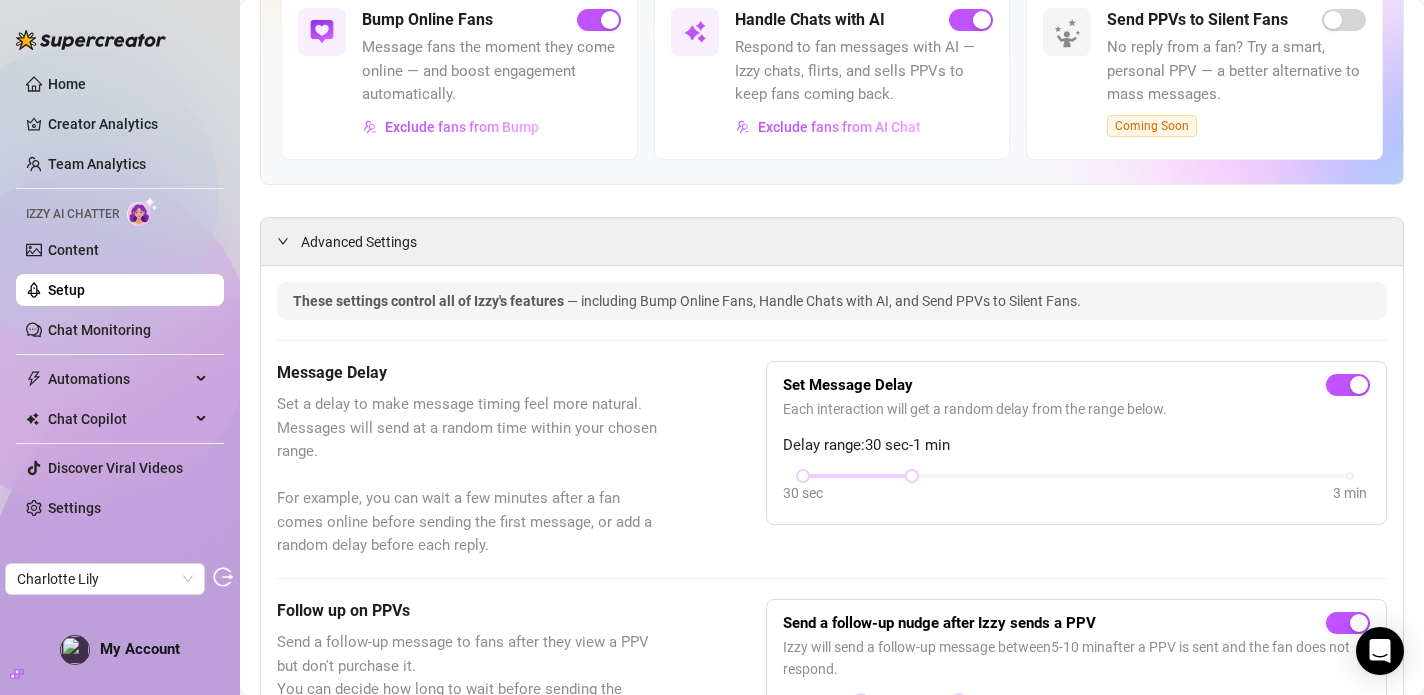 scroll, scrollTop: 0, scrollLeft: 0, axis: both 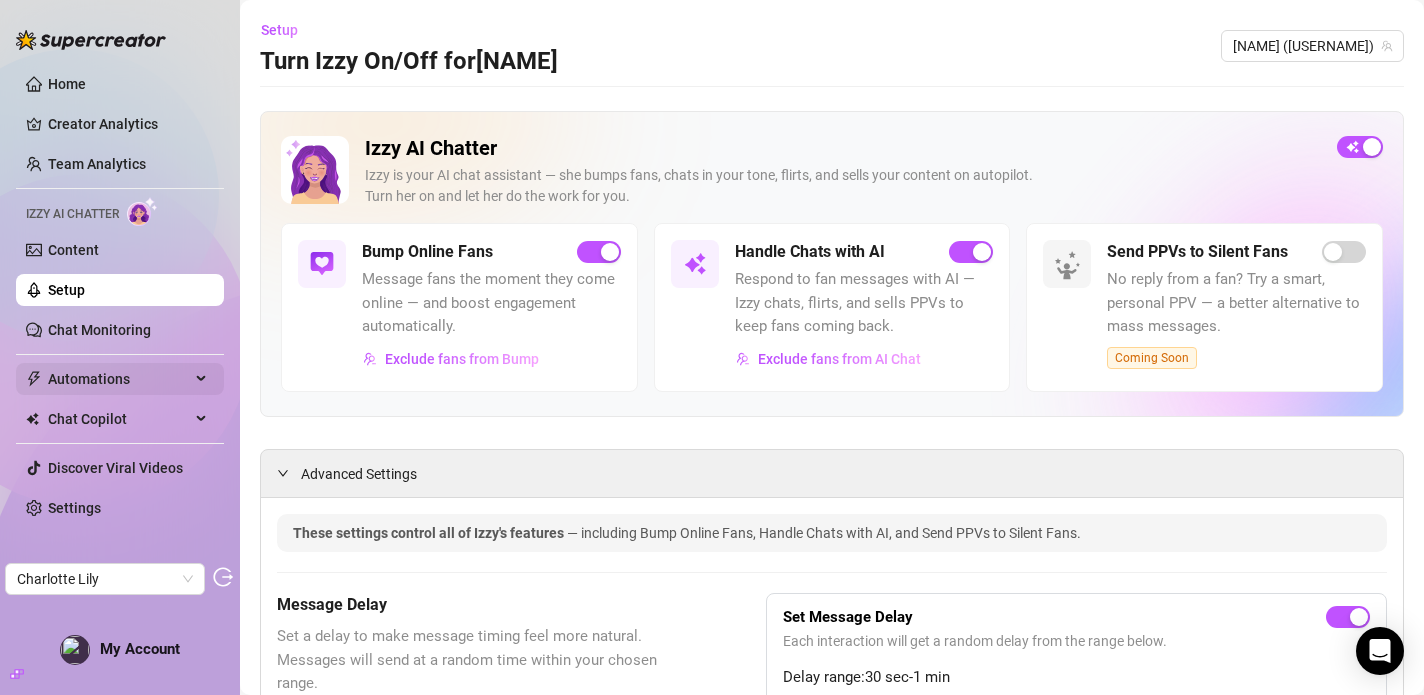 click on "Automations" at bounding box center [119, 379] 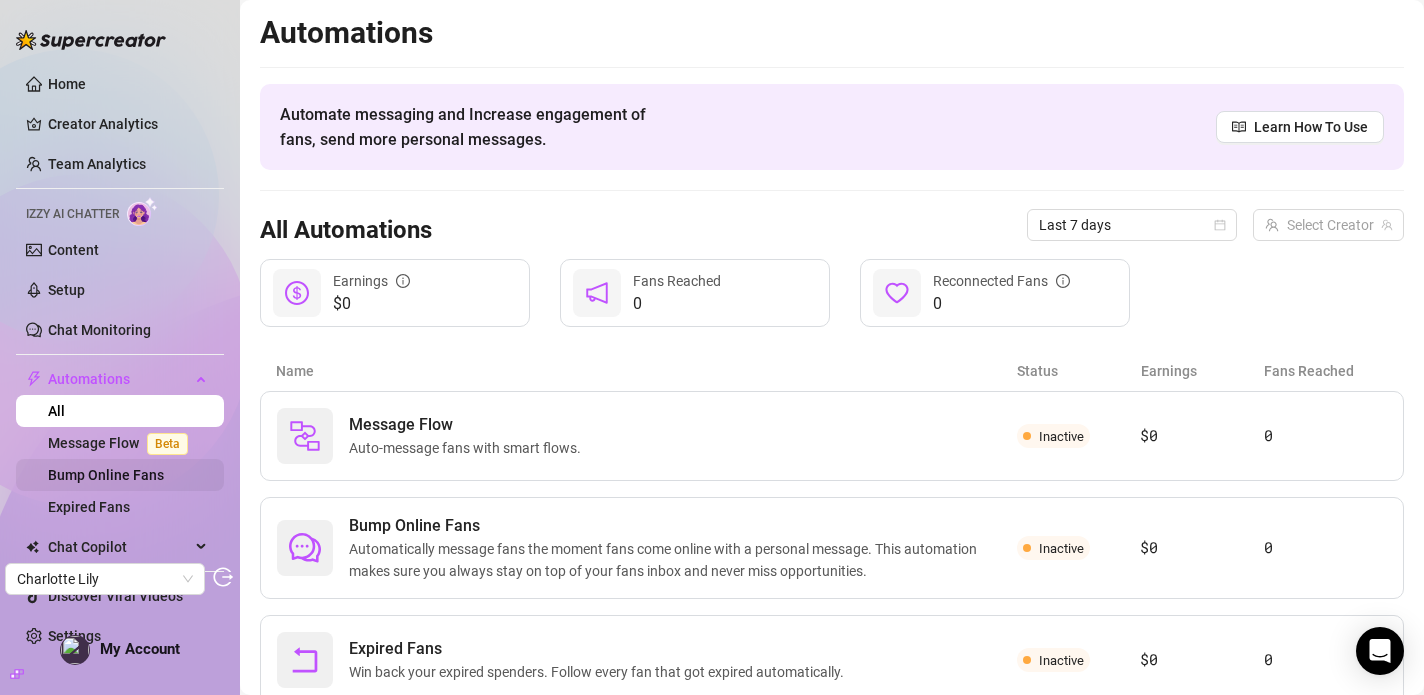 click on "Bump Online Fans" at bounding box center [106, 475] 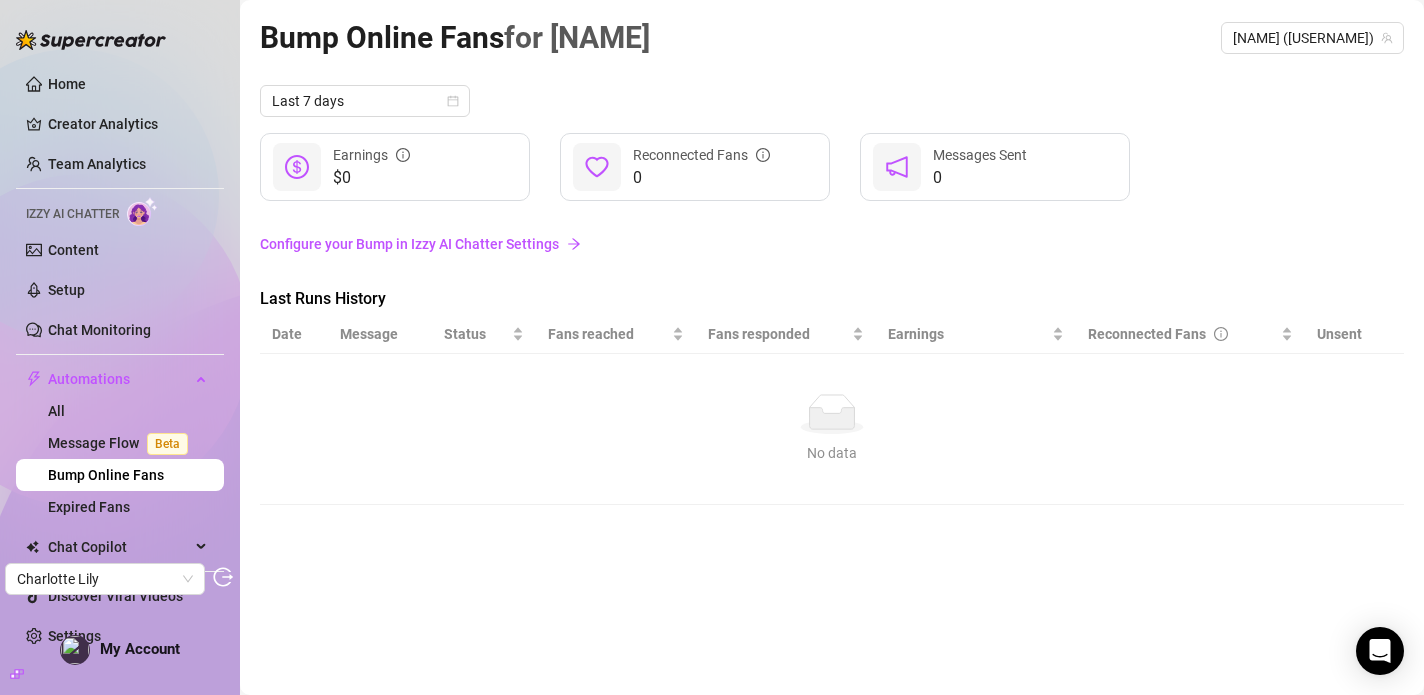 click on "Configure your Bump in Izzy AI Chatter Settings" at bounding box center [832, 244] 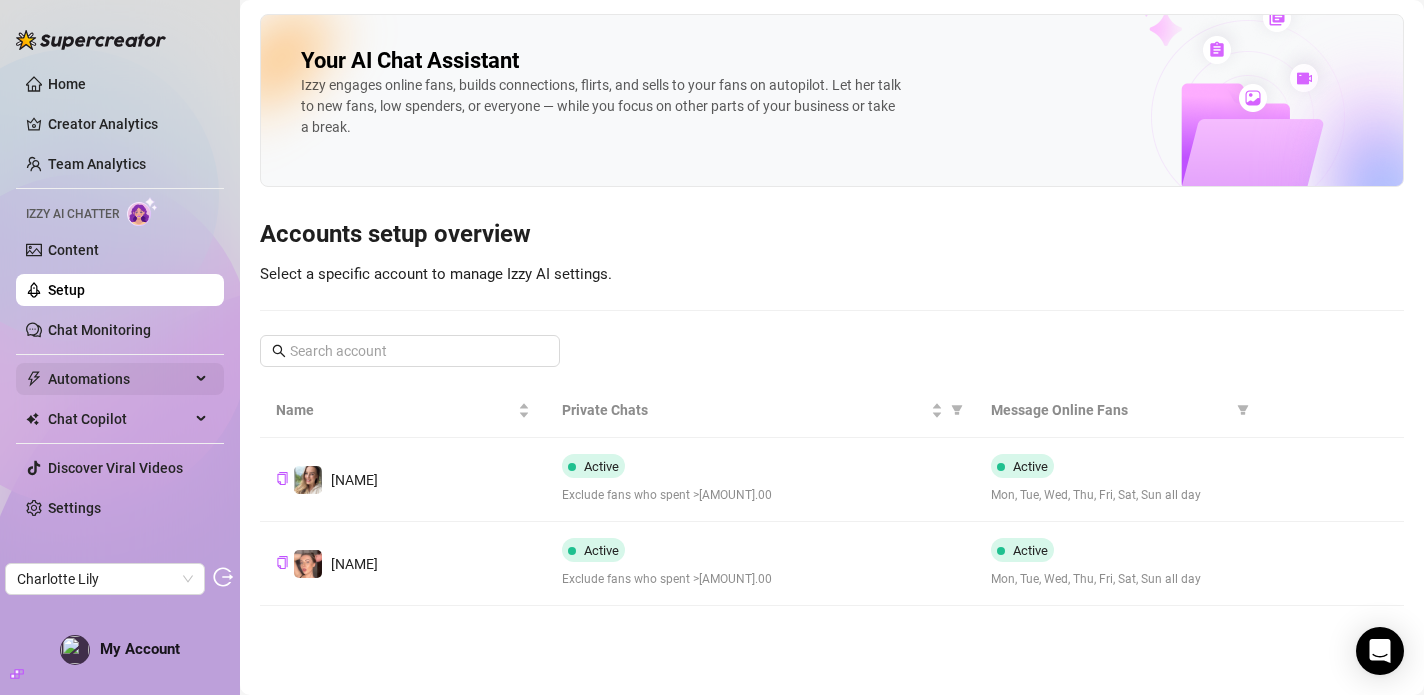 click on "Automations" at bounding box center (119, 379) 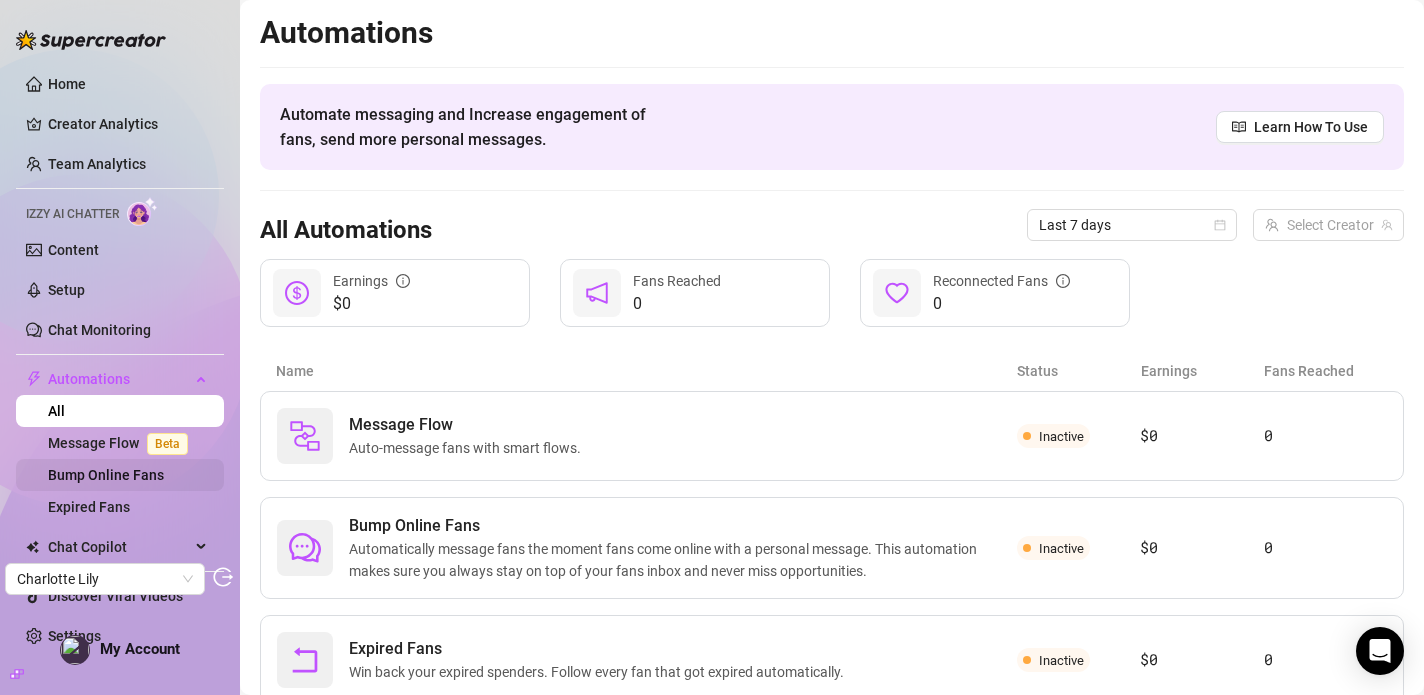 click on "Bump Online Fans" at bounding box center [106, 475] 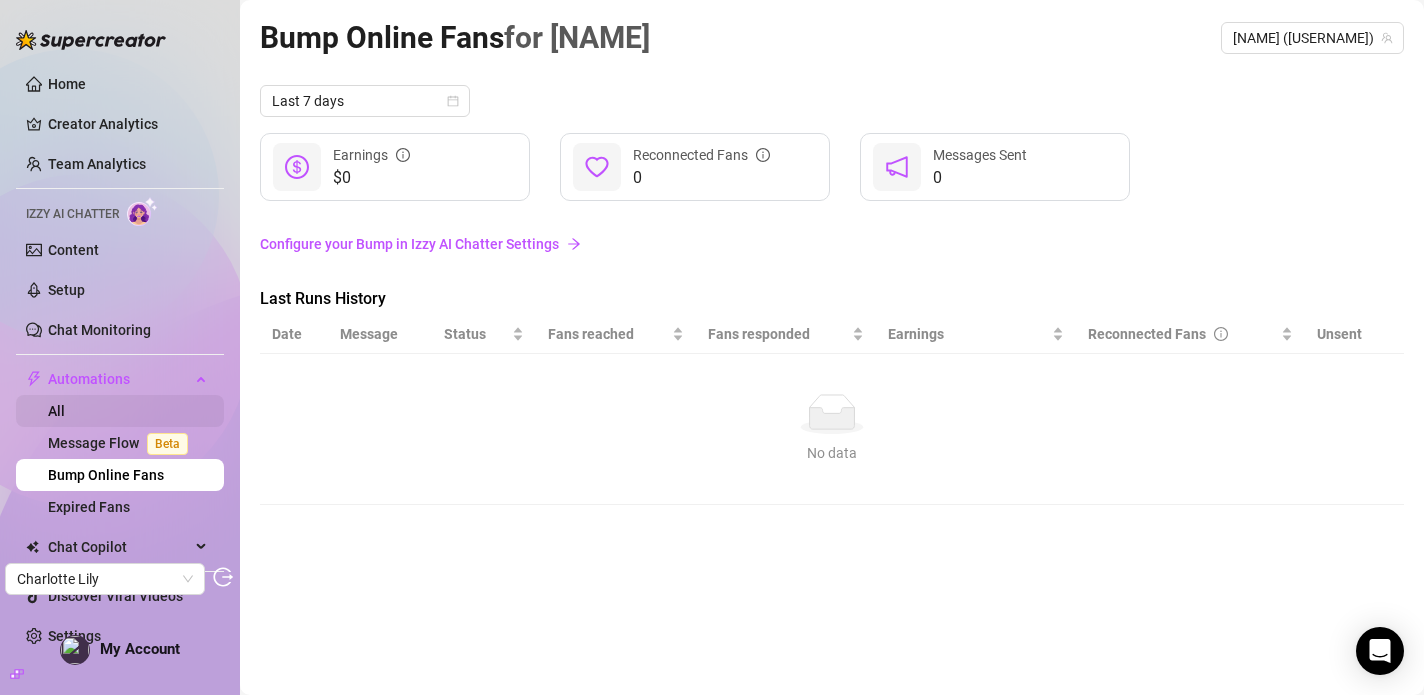 click on "All" at bounding box center (56, 411) 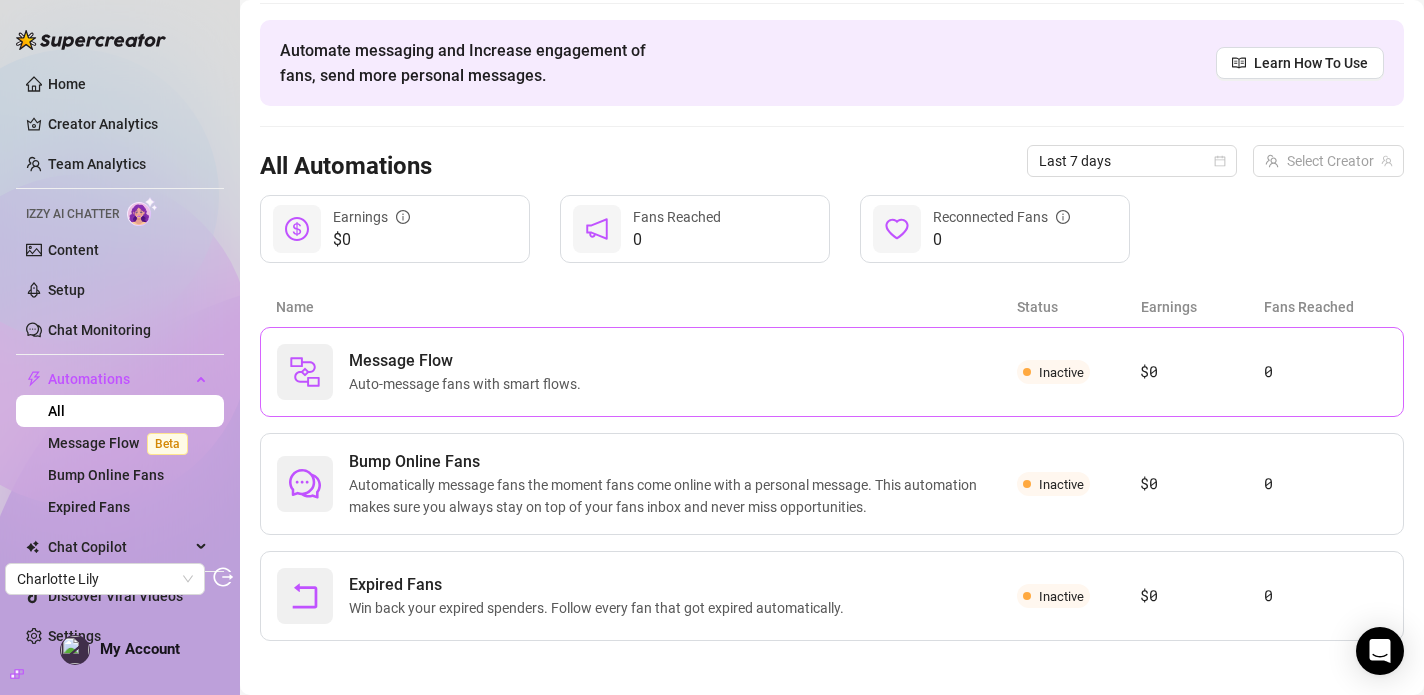 scroll, scrollTop: 70, scrollLeft: 0, axis: vertical 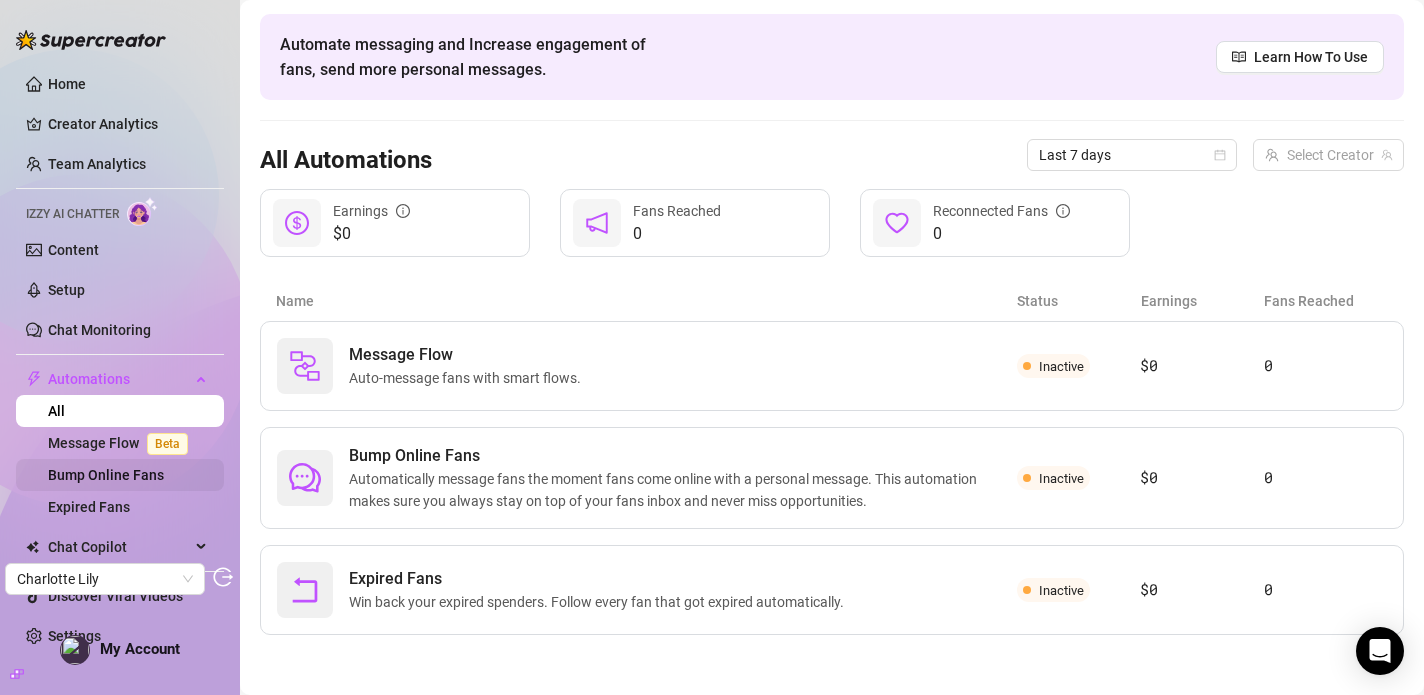 click on "Bump Online Fans" at bounding box center [106, 475] 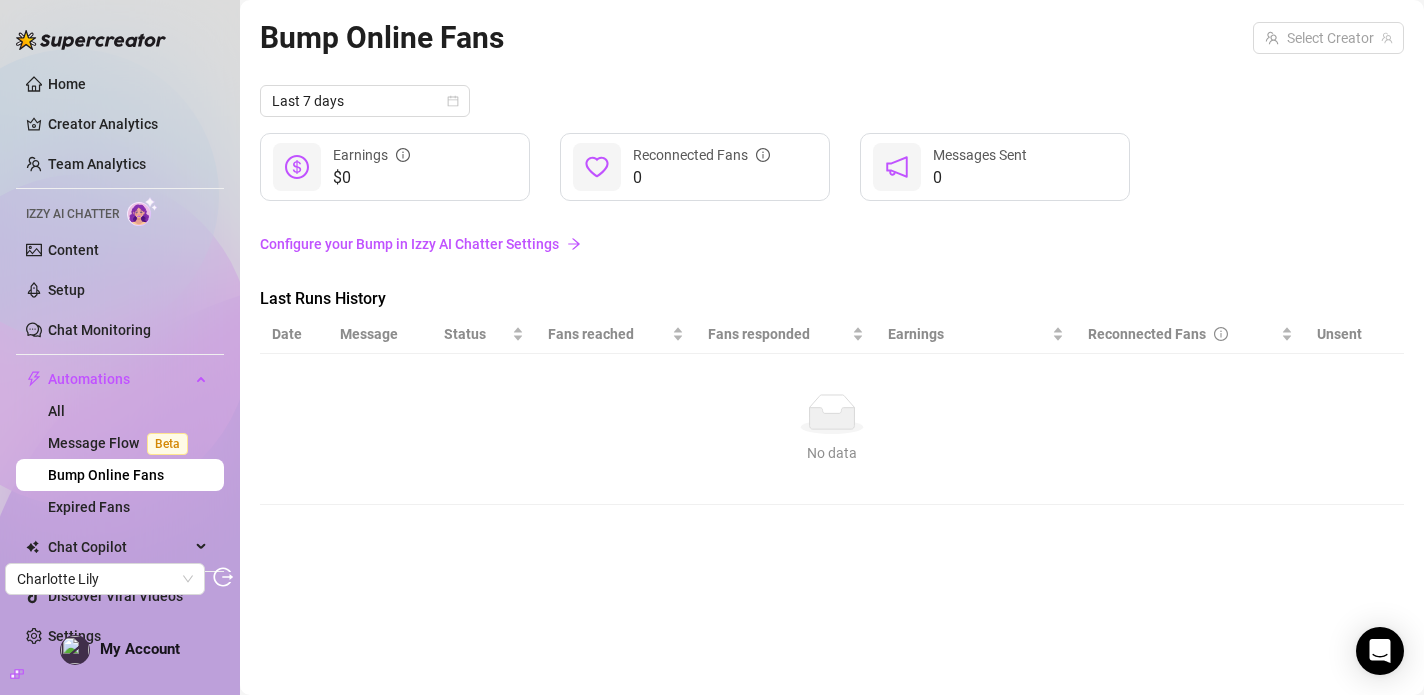 scroll, scrollTop: 0, scrollLeft: 0, axis: both 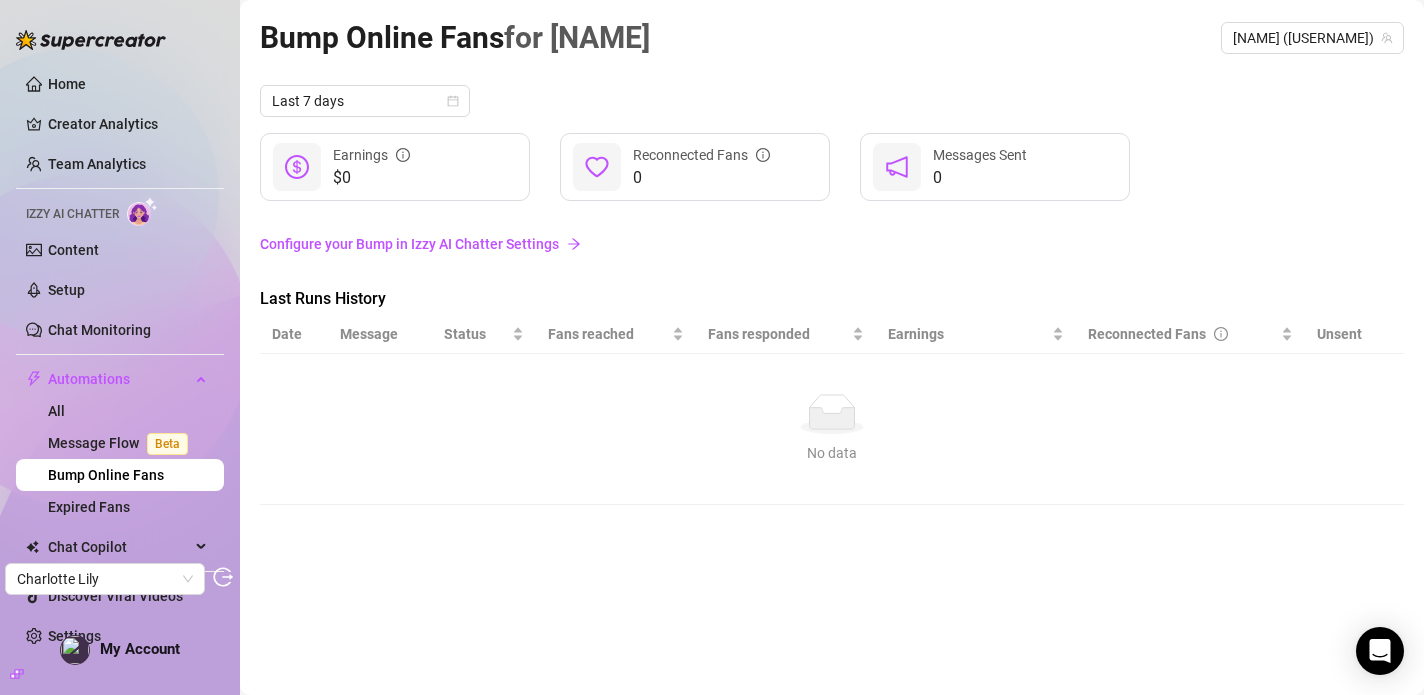 click on "Message" at bounding box center (380, 334) 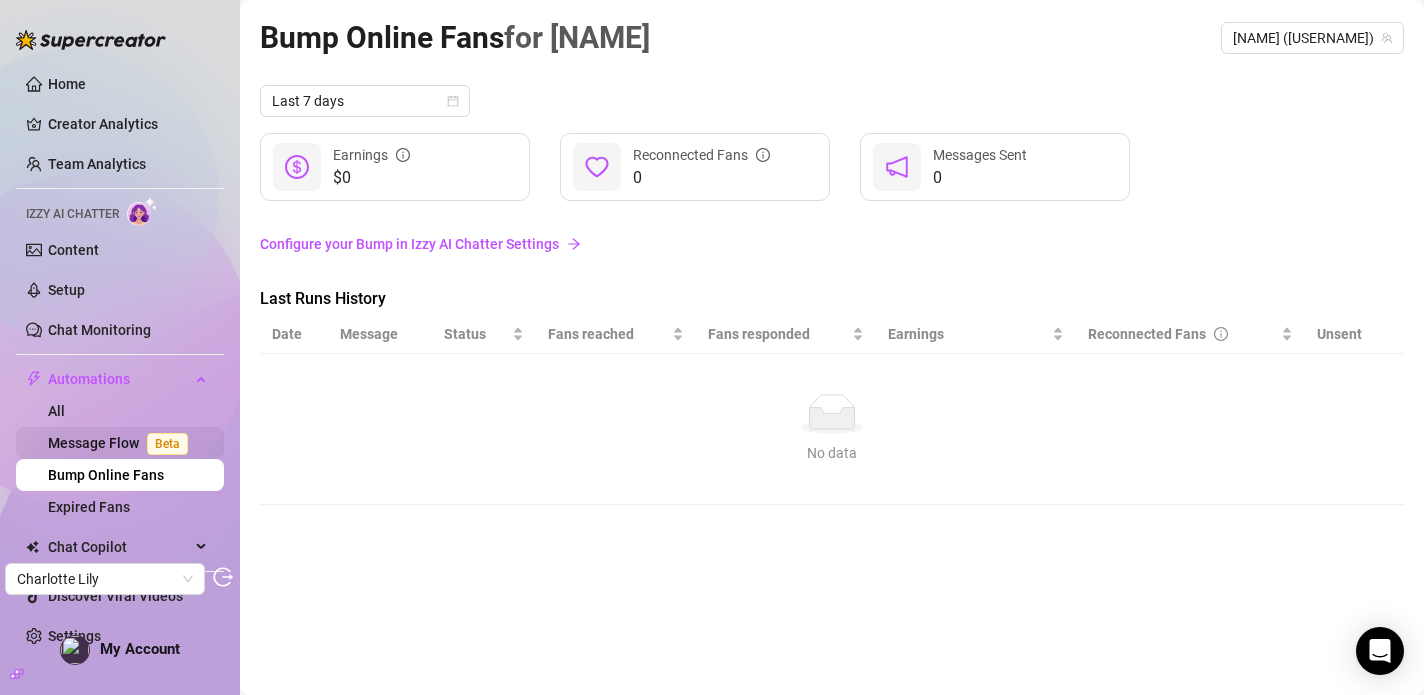 click on "Message Flow Beta" at bounding box center [122, 443] 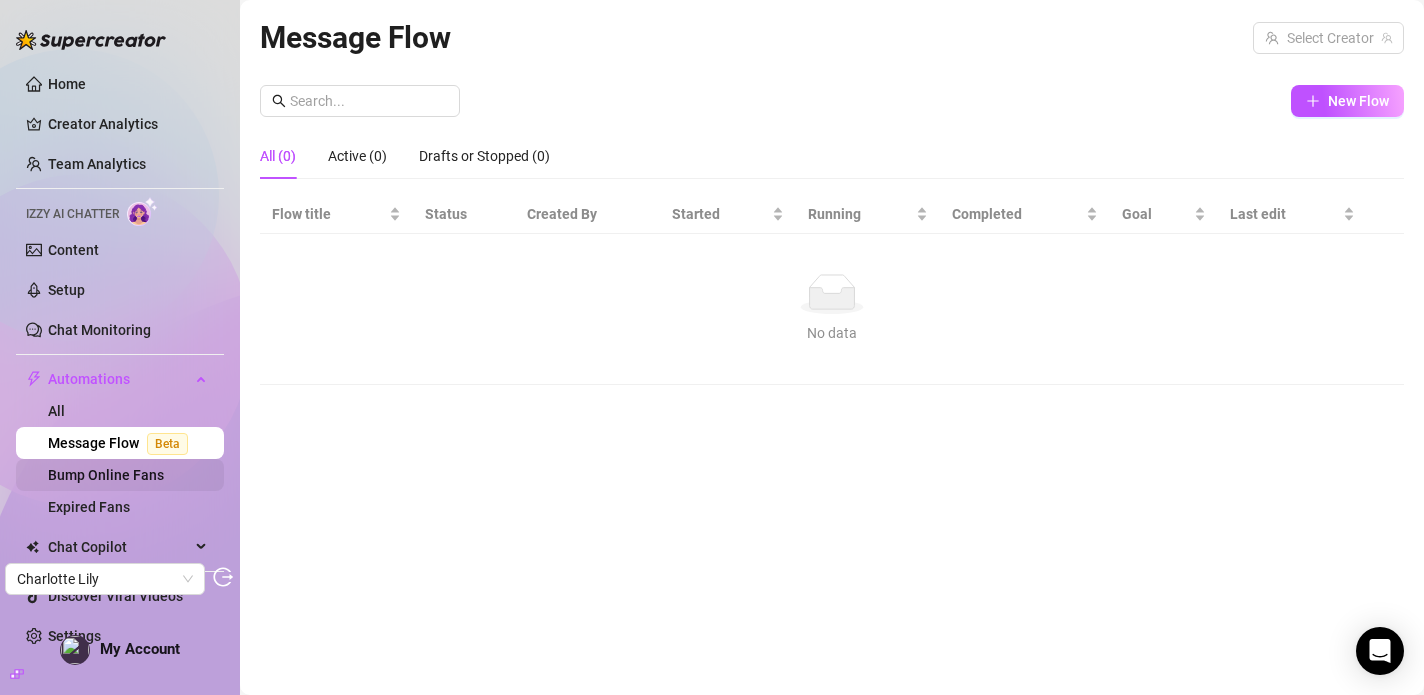 click on "Bump Online Fans" at bounding box center [106, 475] 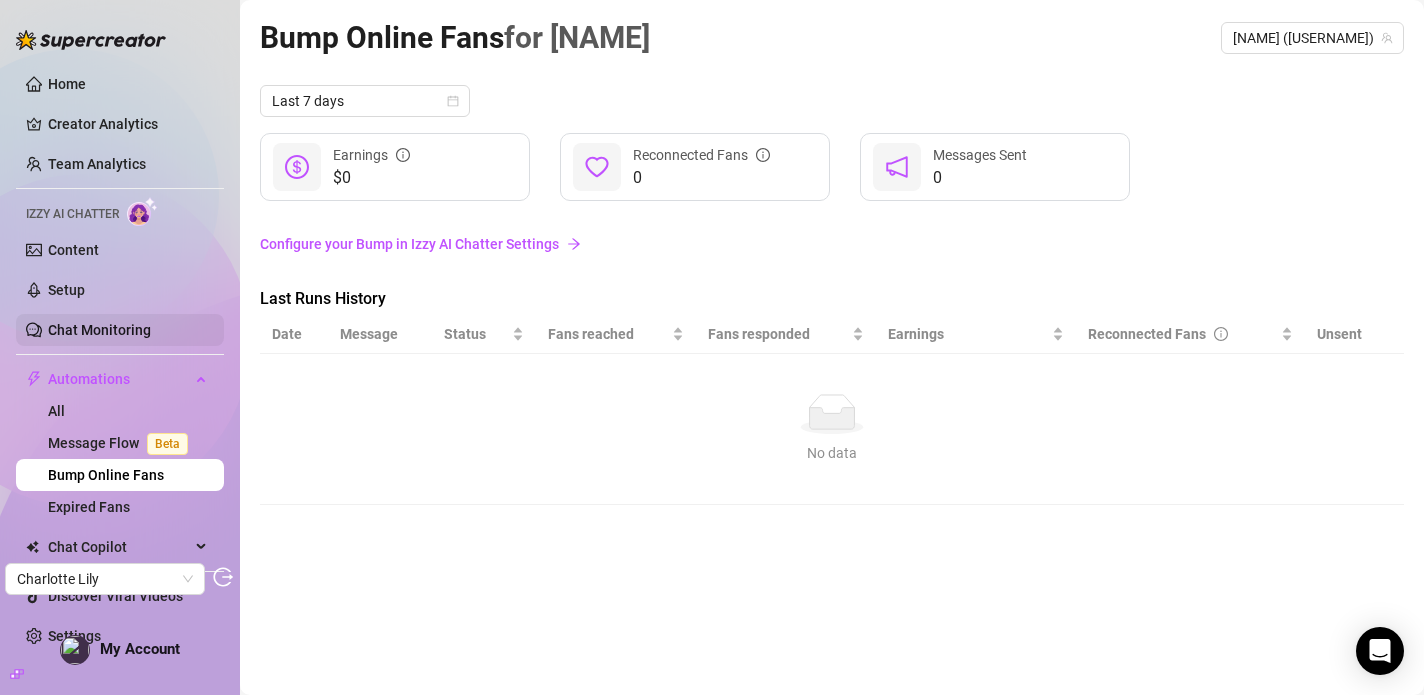 click on "Chat Monitoring" at bounding box center (99, 330) 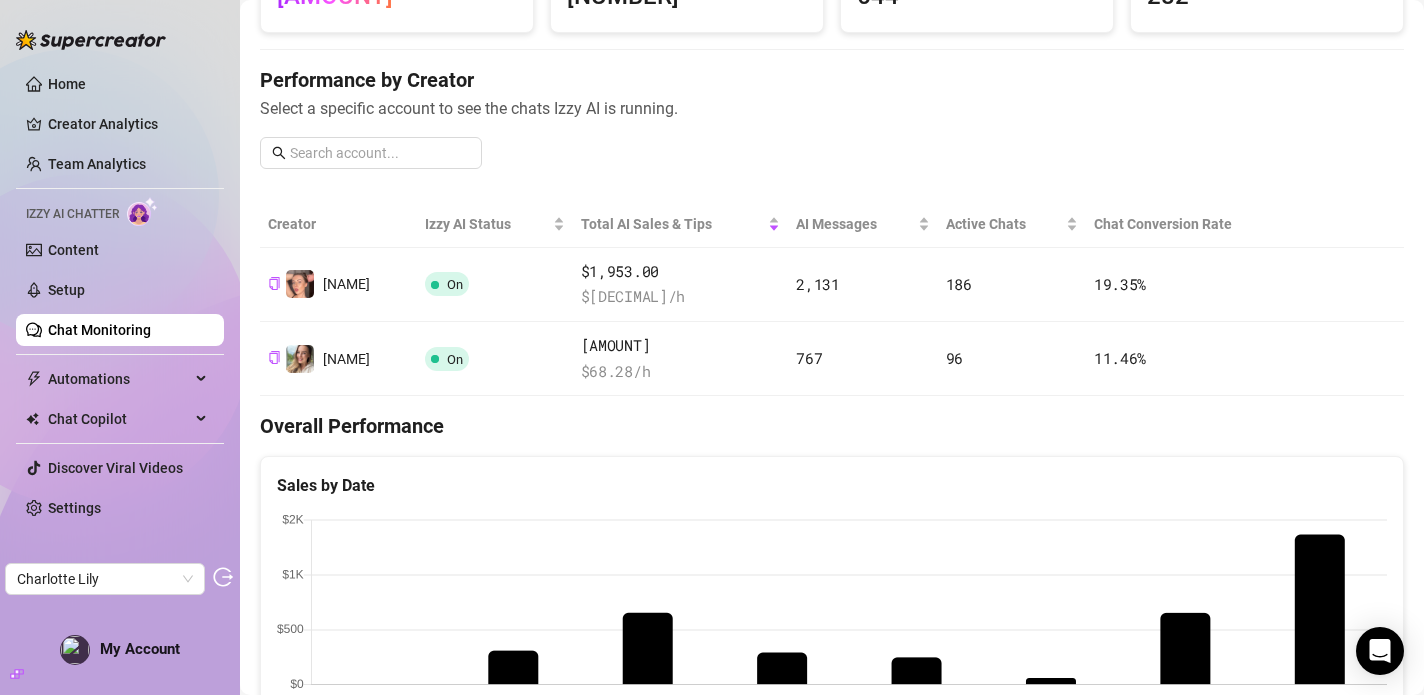 scroll, scrollTop: 195, scrollLeft: 0, axis: vertical 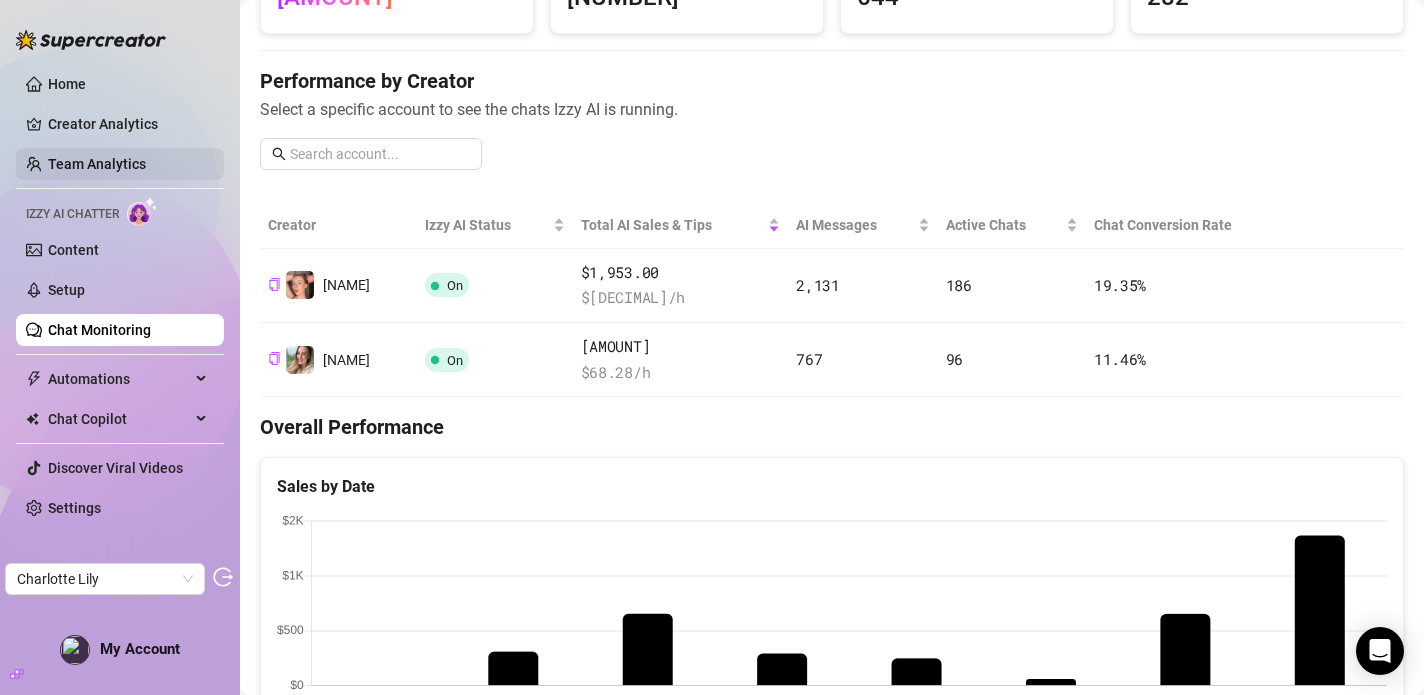 click on "Team Analytics" at bounding box center (97, 164) 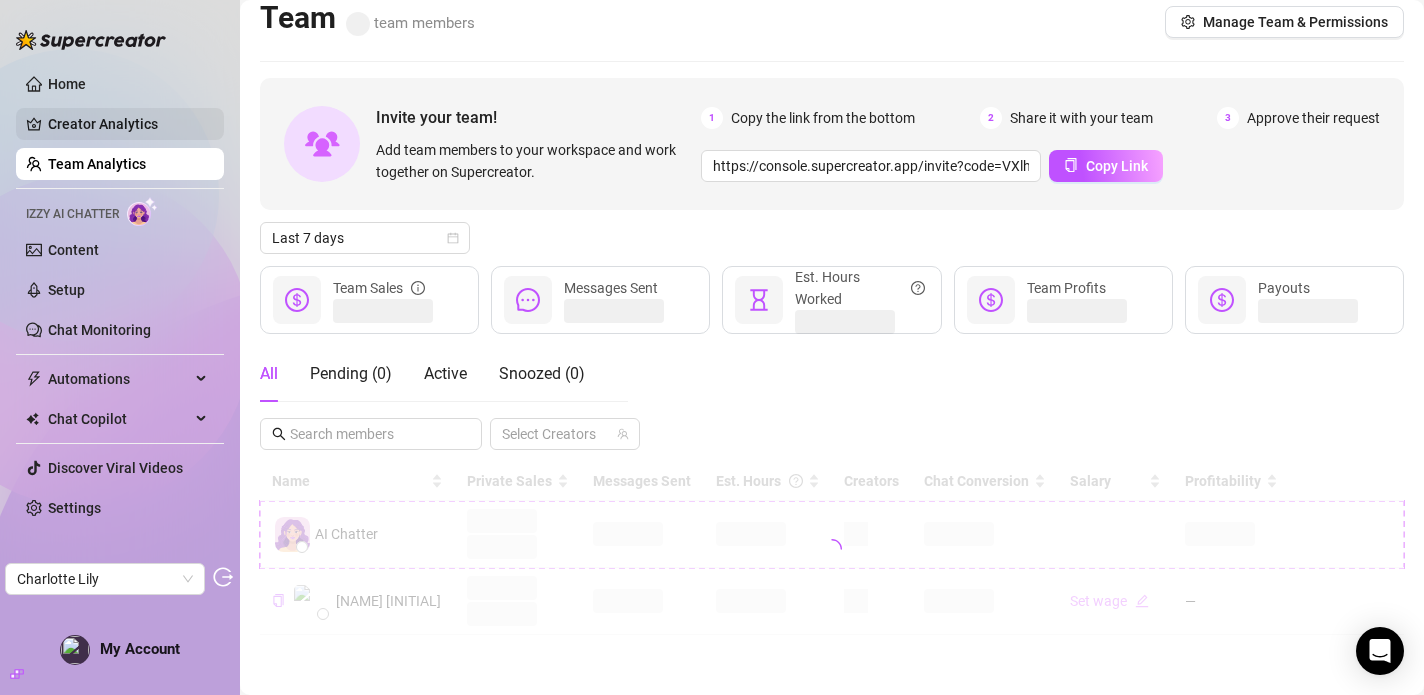 scroll, scrollTop: 28, scrollLeft: 0, axis: vertical 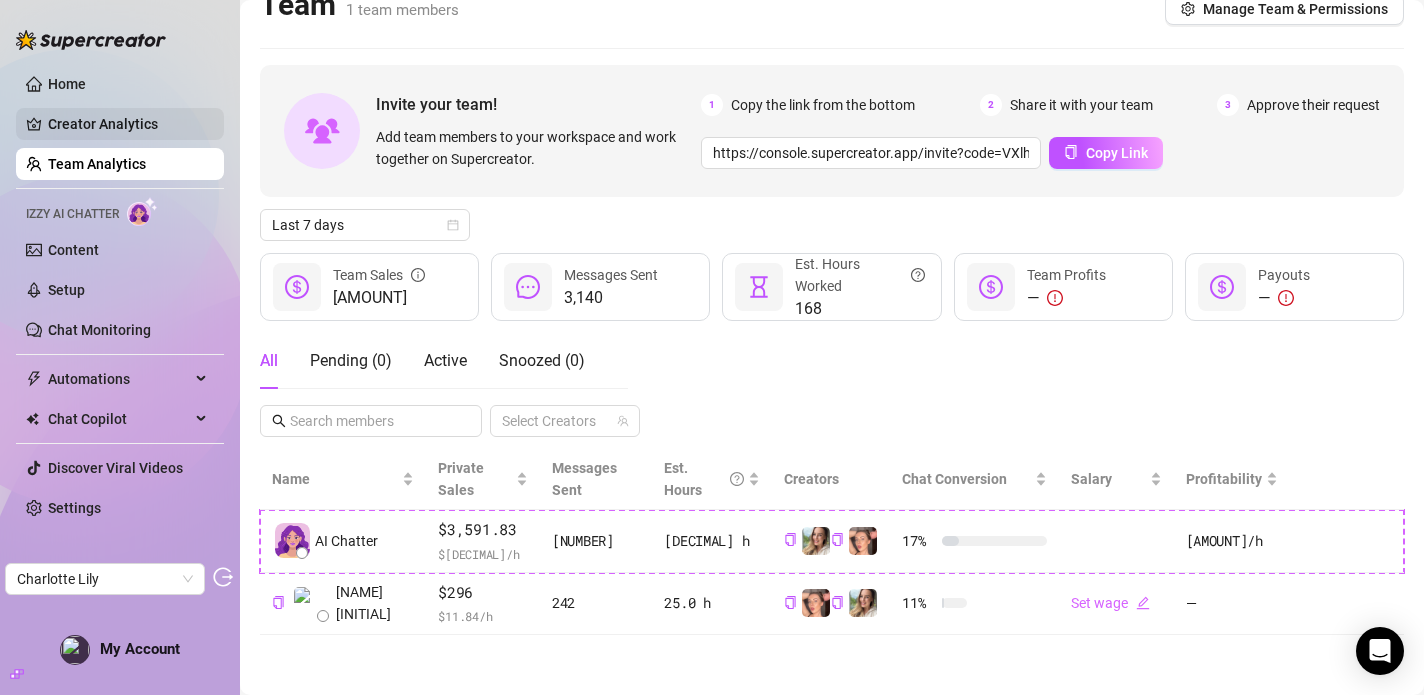 click on "Creator Analytics" at bounding box center (128, 124) 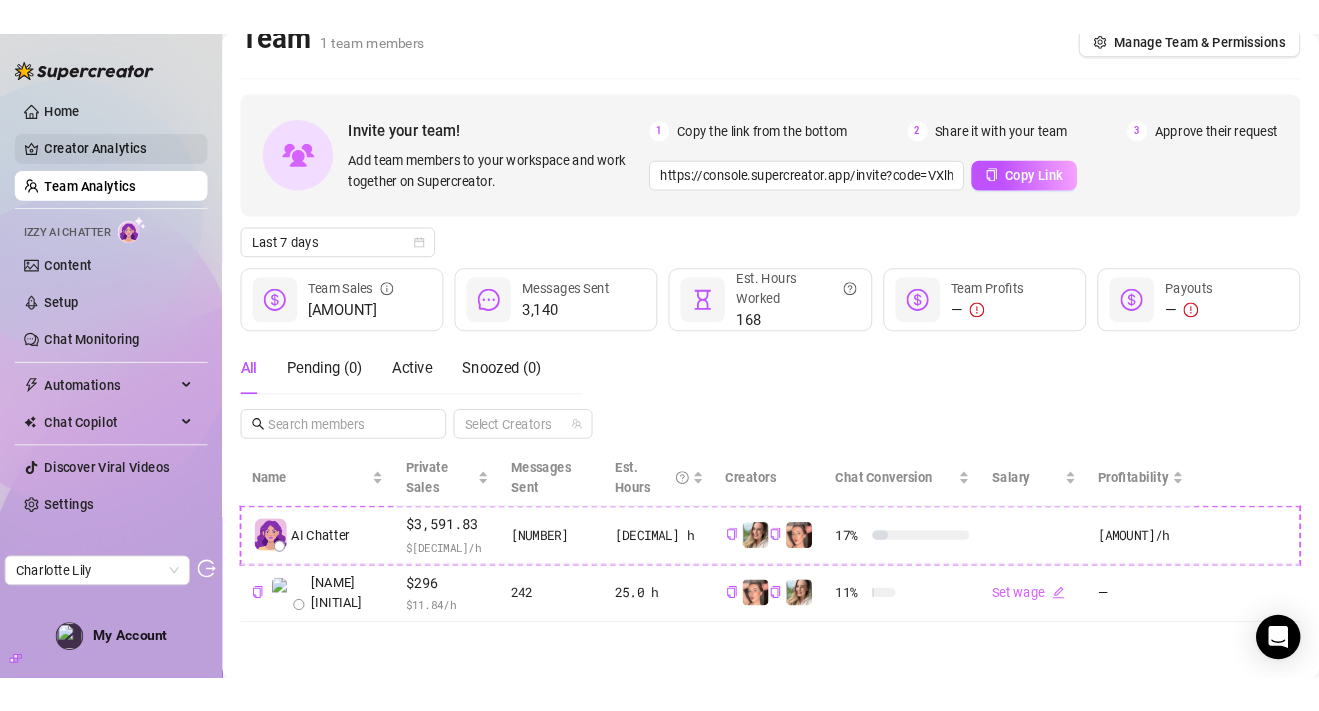 scroll, scrollTop: 0, scrollLeft: 0, axis: both 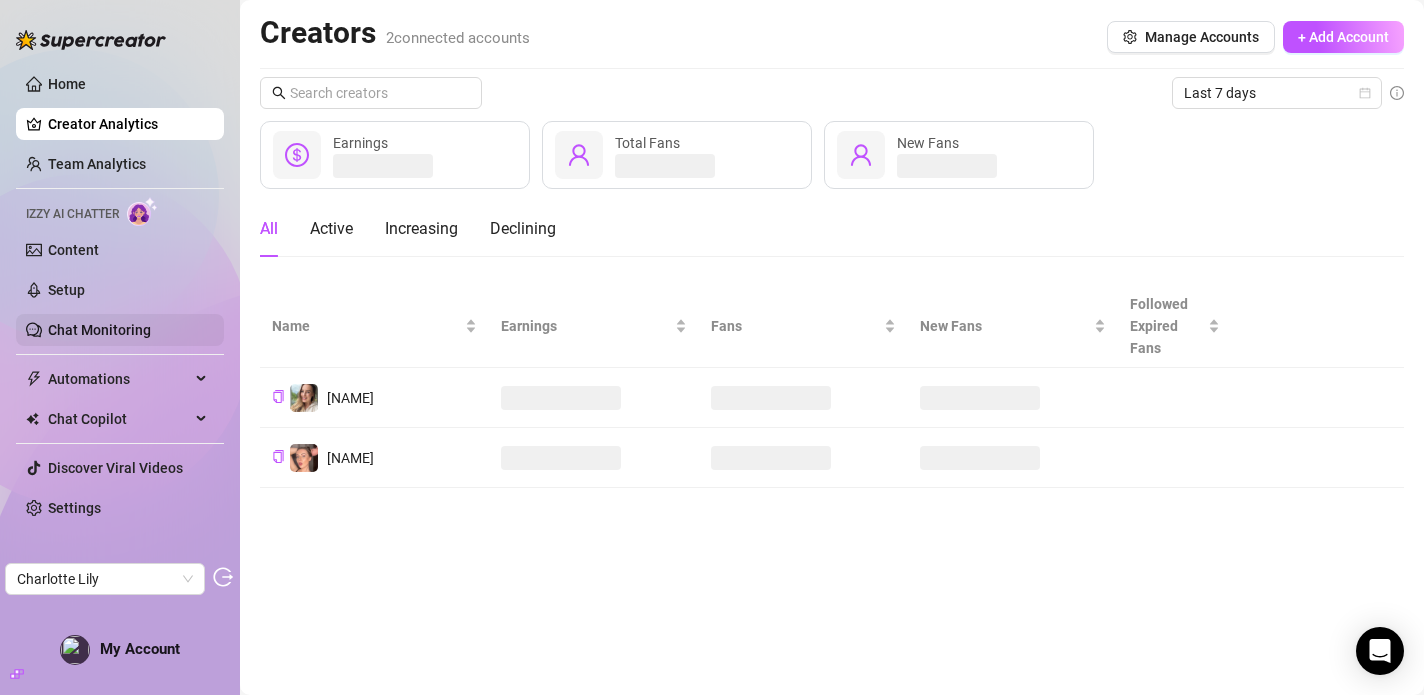 click on "Chat Monitoring" at bounding box center [99, 330] 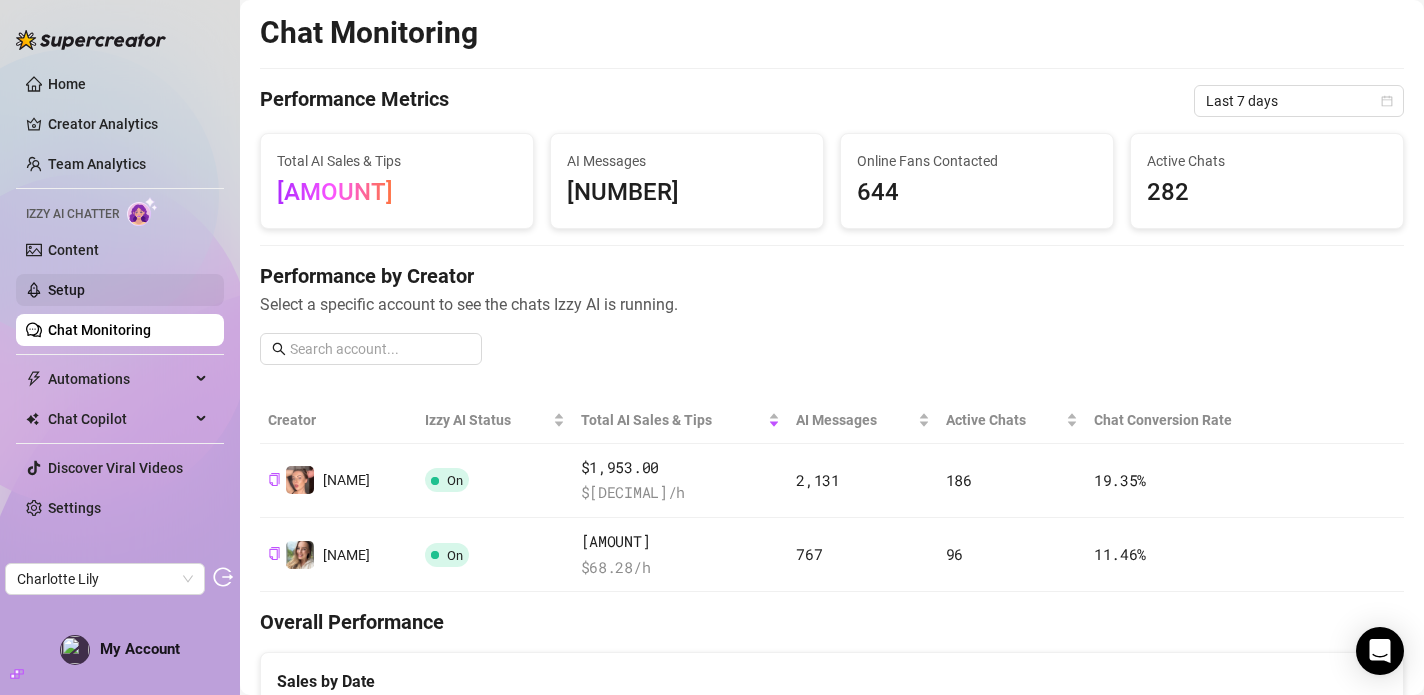 click on "Setup" at bounding box center [66, 290] 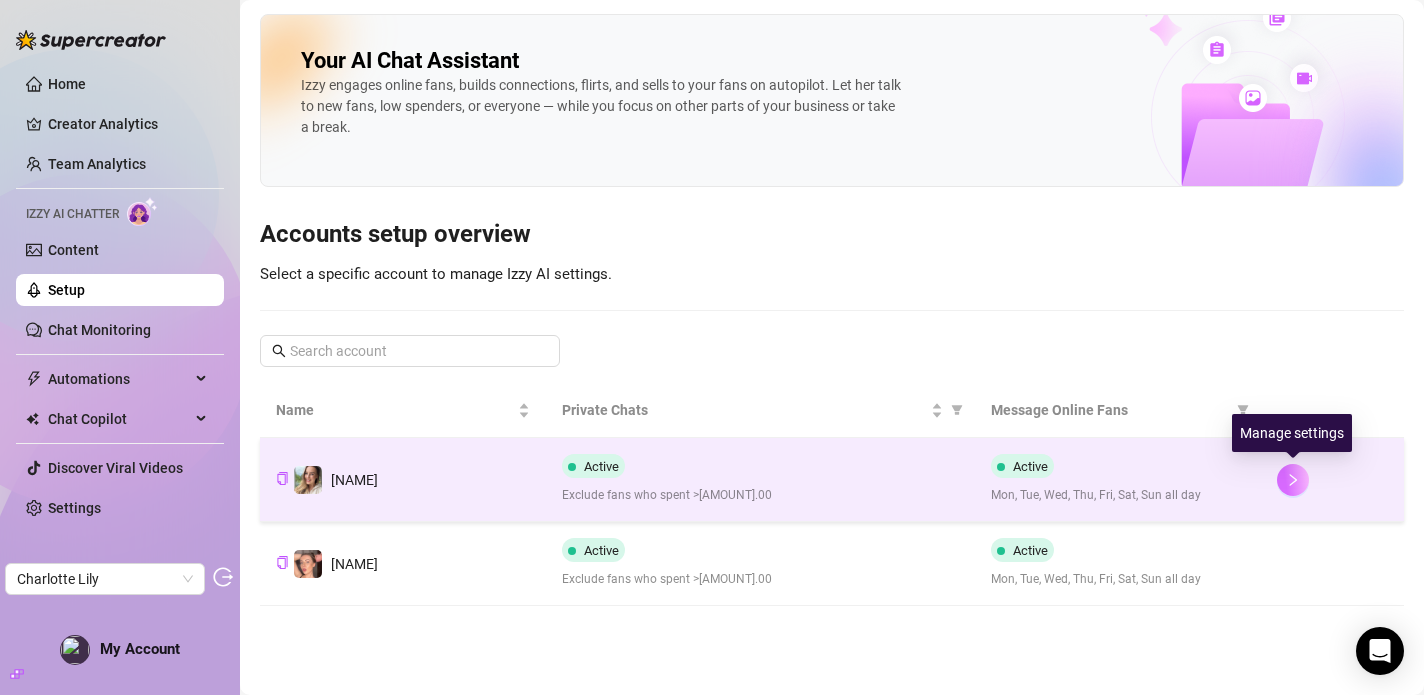 click 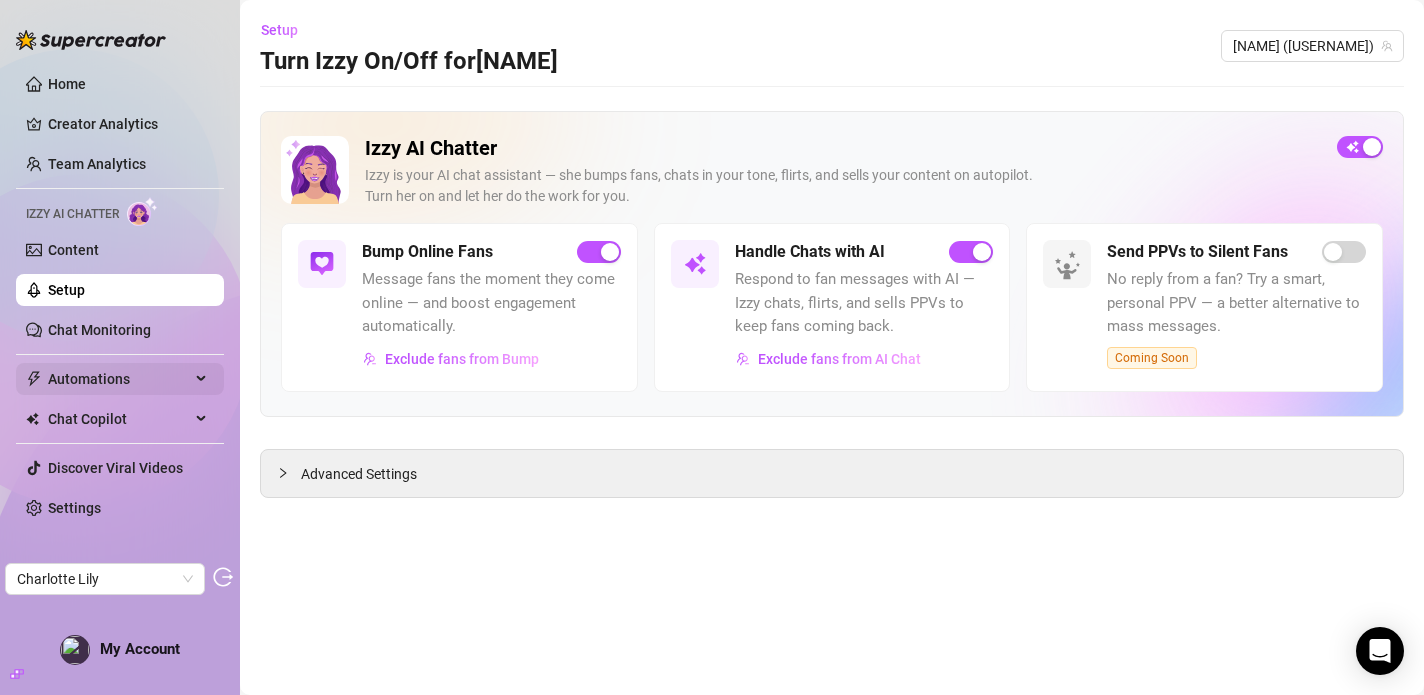 click on "Automations" at bounding box center [119, 379] 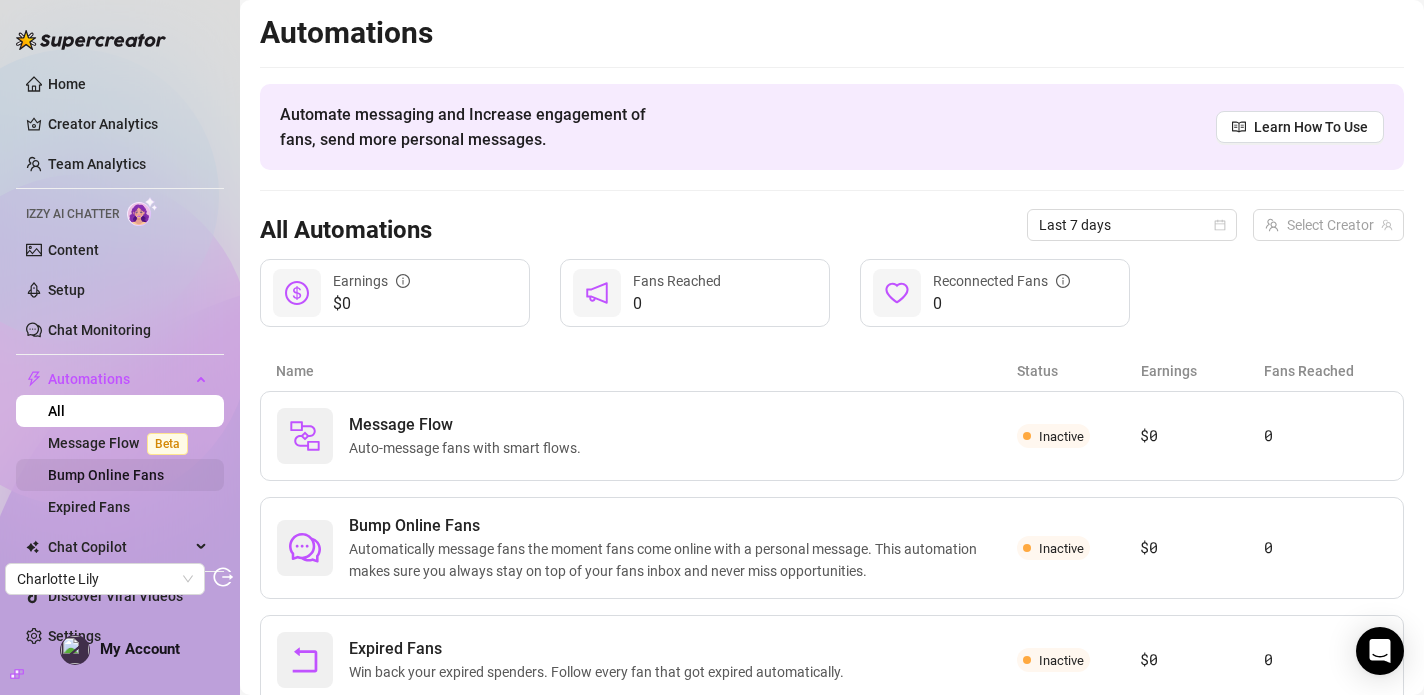 click on "Bump Online Fans" at bounding box center [106, 475] 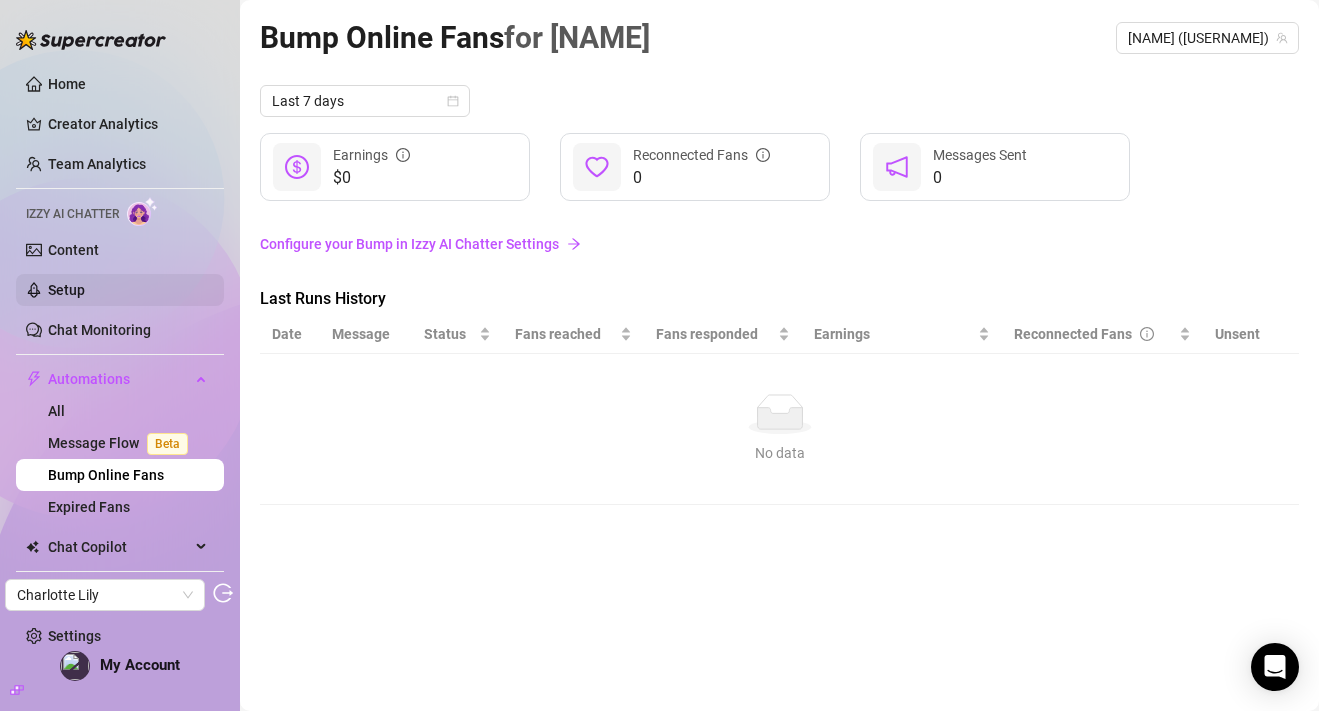 click on "Setup" at bounding box center [66, 290] 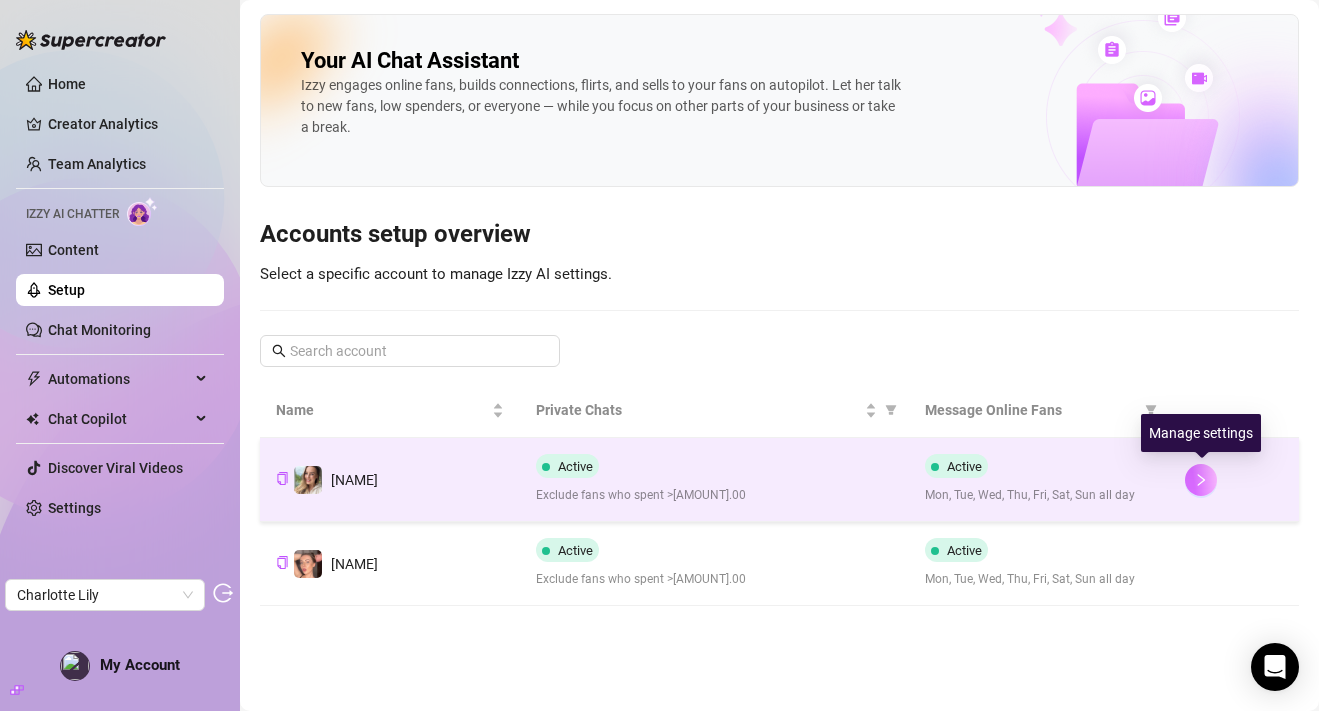 click at bounding box center (1201, 480) 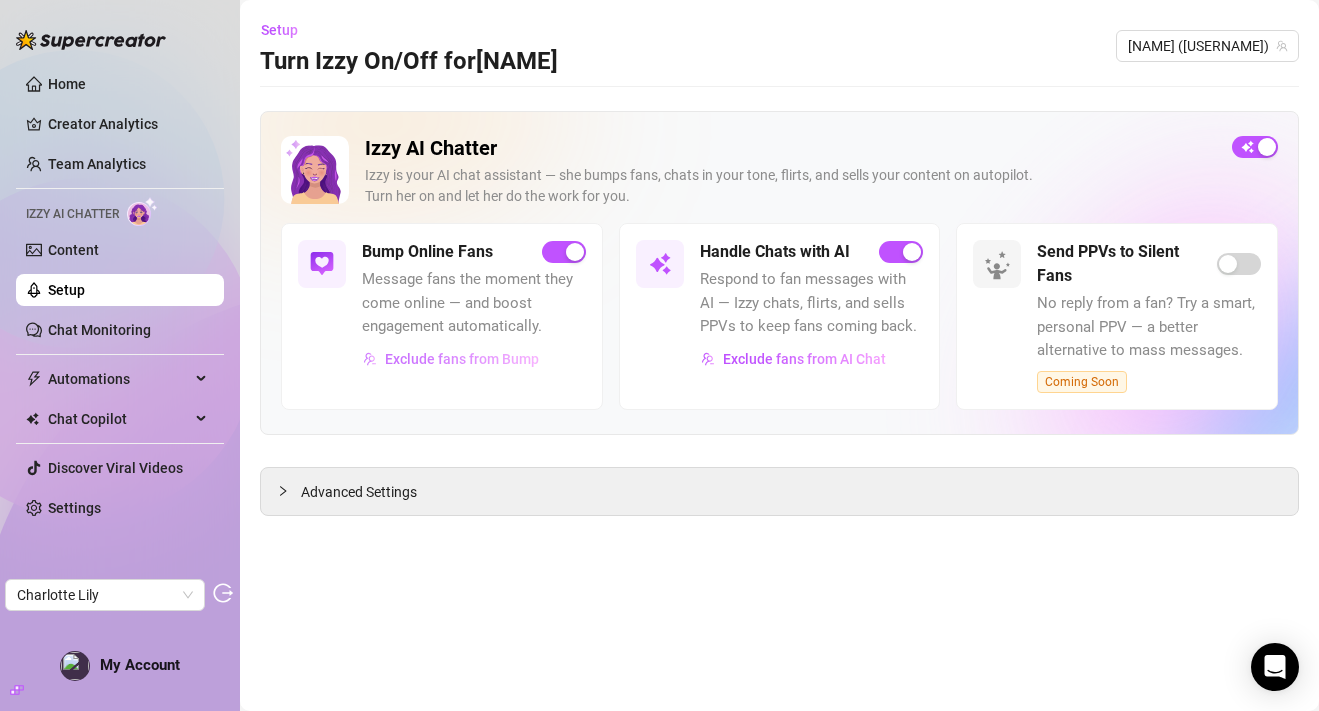 click on "Exclude fans from Bump" at bounding box center [462, 359] 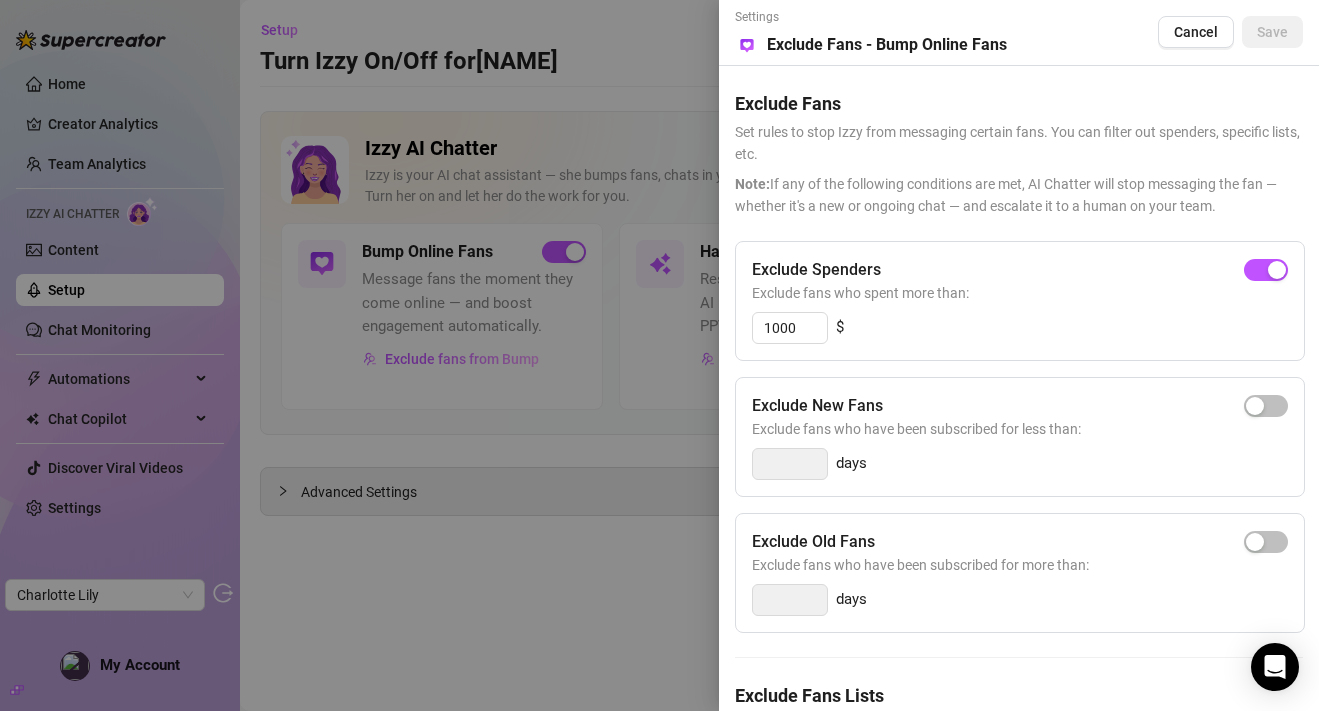 scroll, scrollTop: 112, scrollLeft: 0, axis: vertical 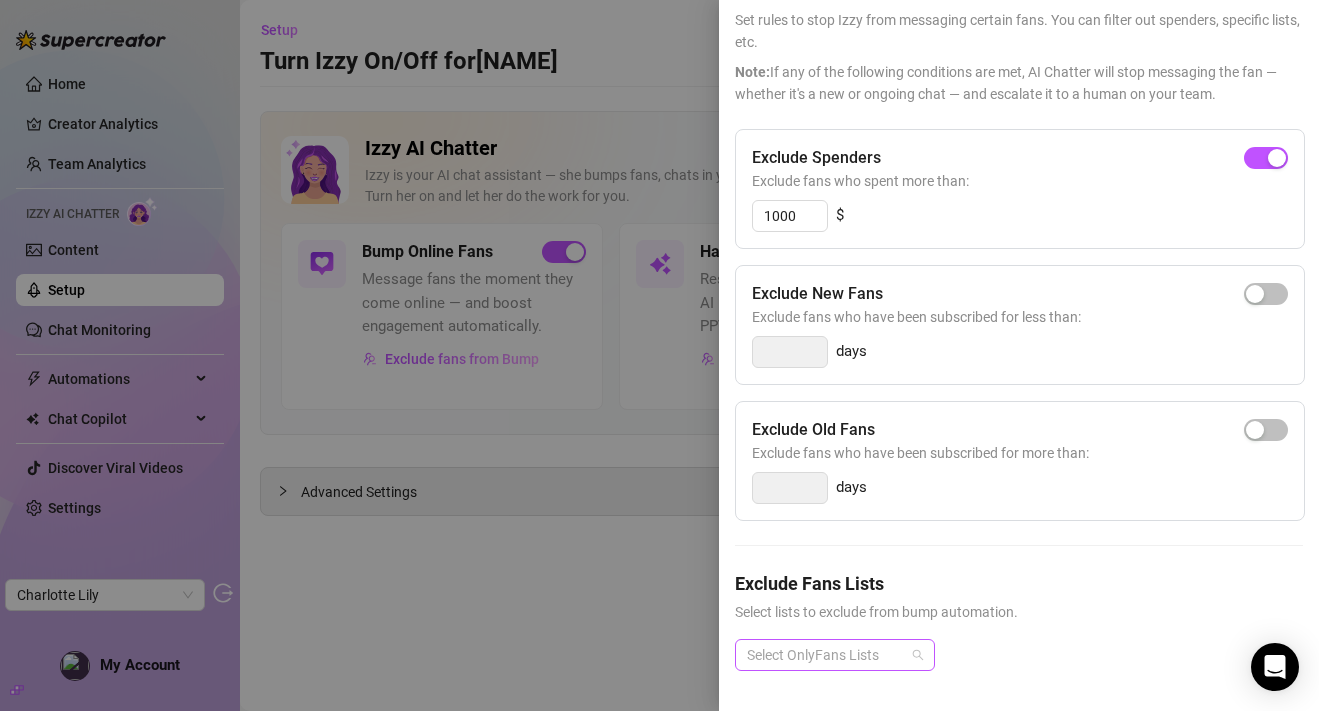 click at bounding box center [824, 655] 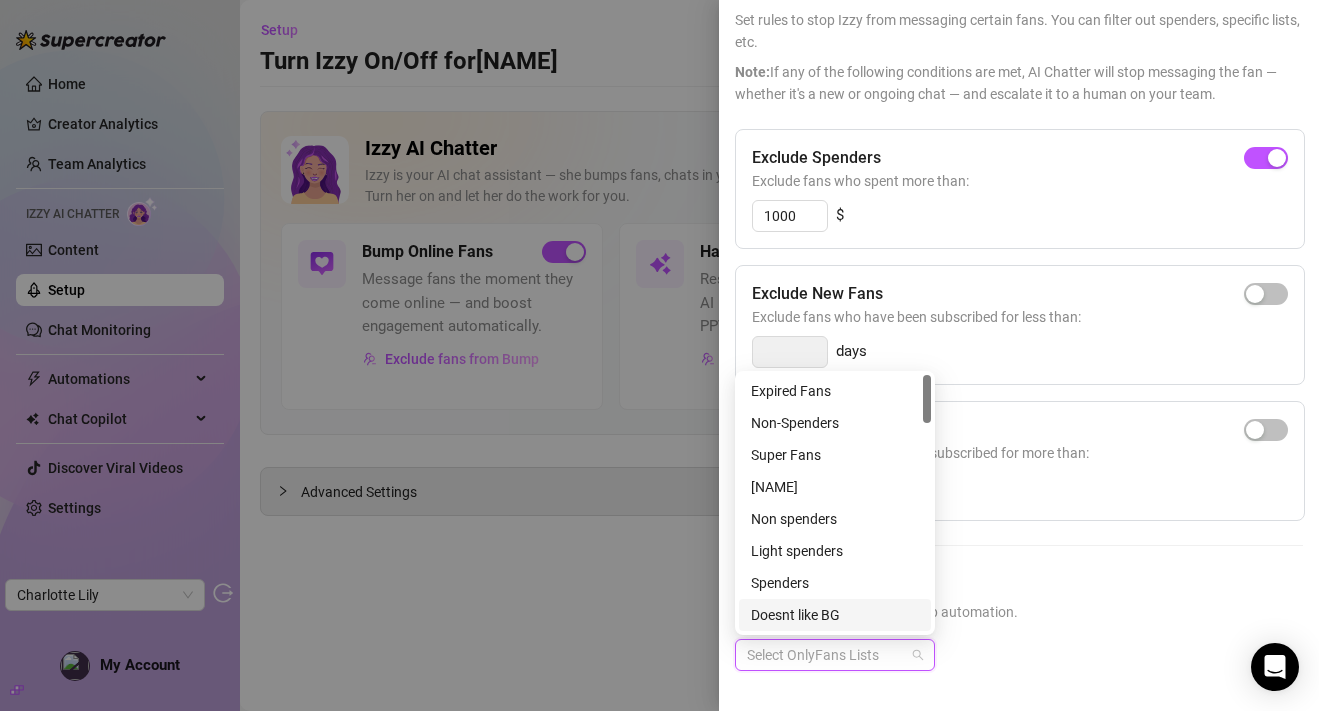 click on "Exclude Fans Lists" at bounding box center (1019, 583) 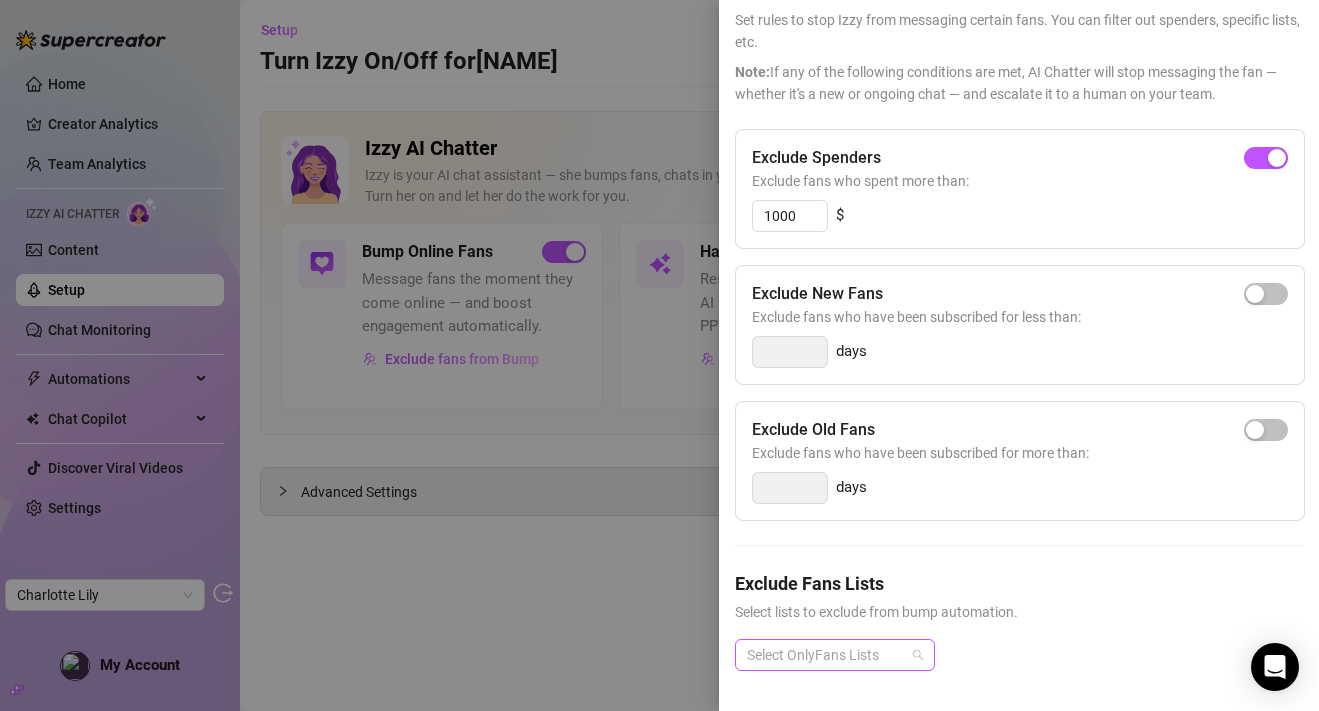 click at bounding box center (824, 655) 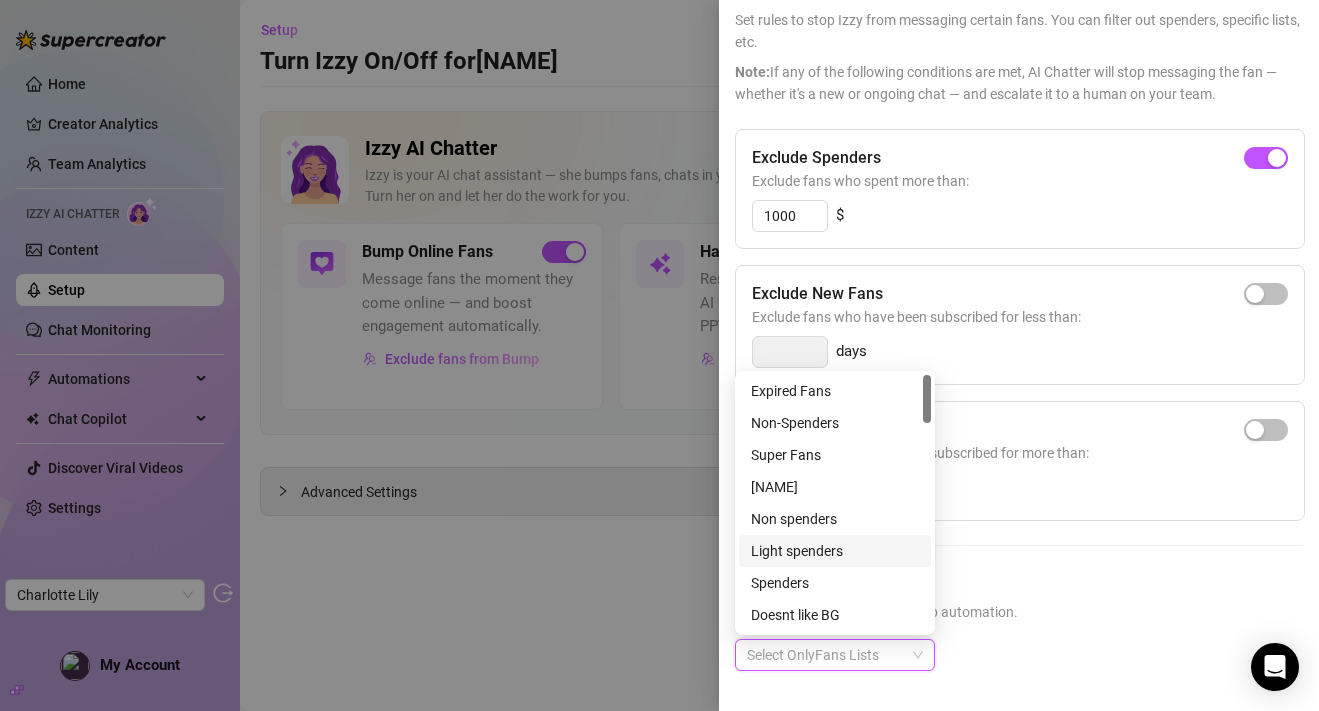 click on "Exclude Fans Lists Select lists to exclude from bump automation." at bounding box center (1019, 596) 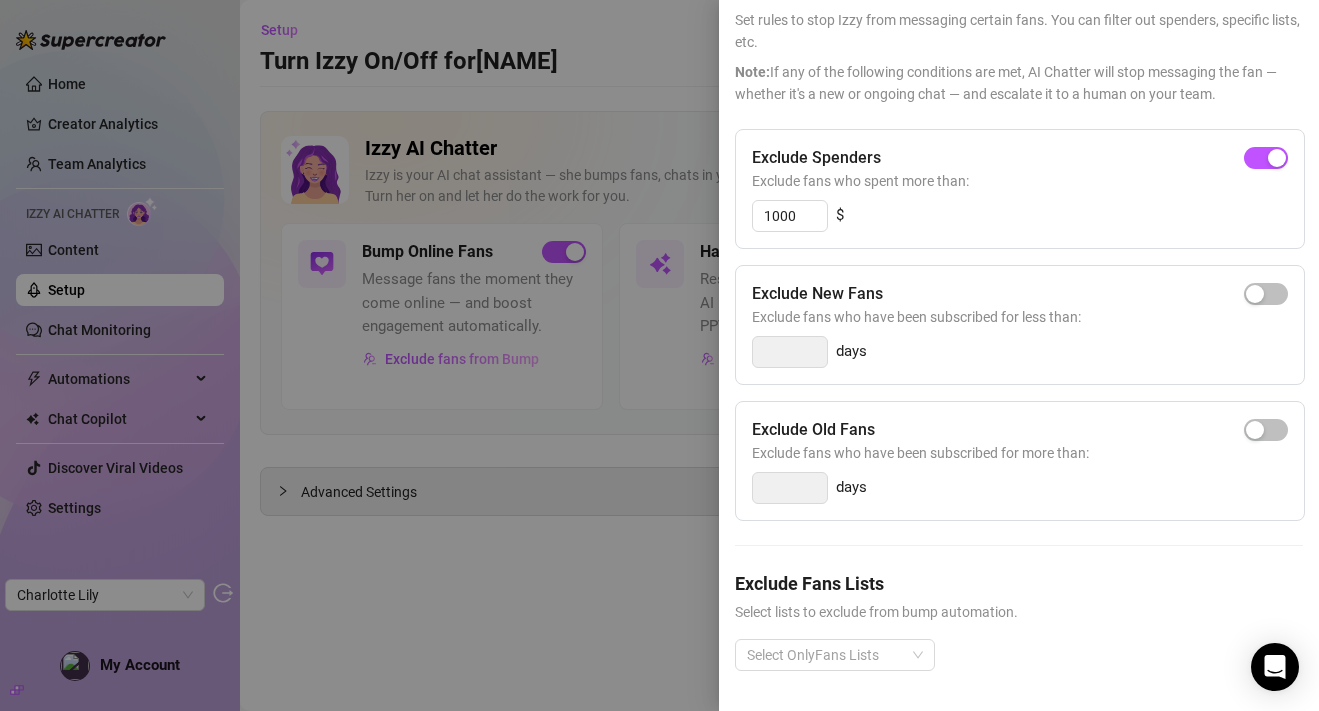 scroll, scrollTop: 0, scrollLeft: 0, axis: both 